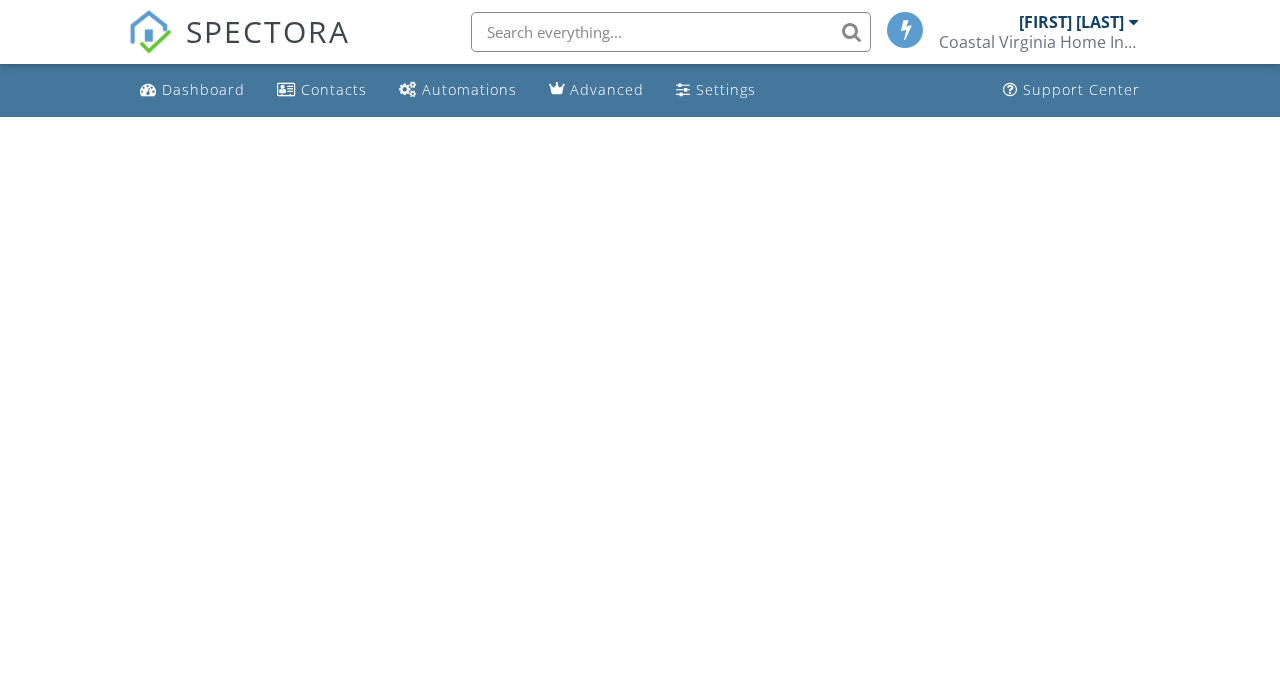 scroll, scrollTop: 0, scrollLeft: 0, axis: both 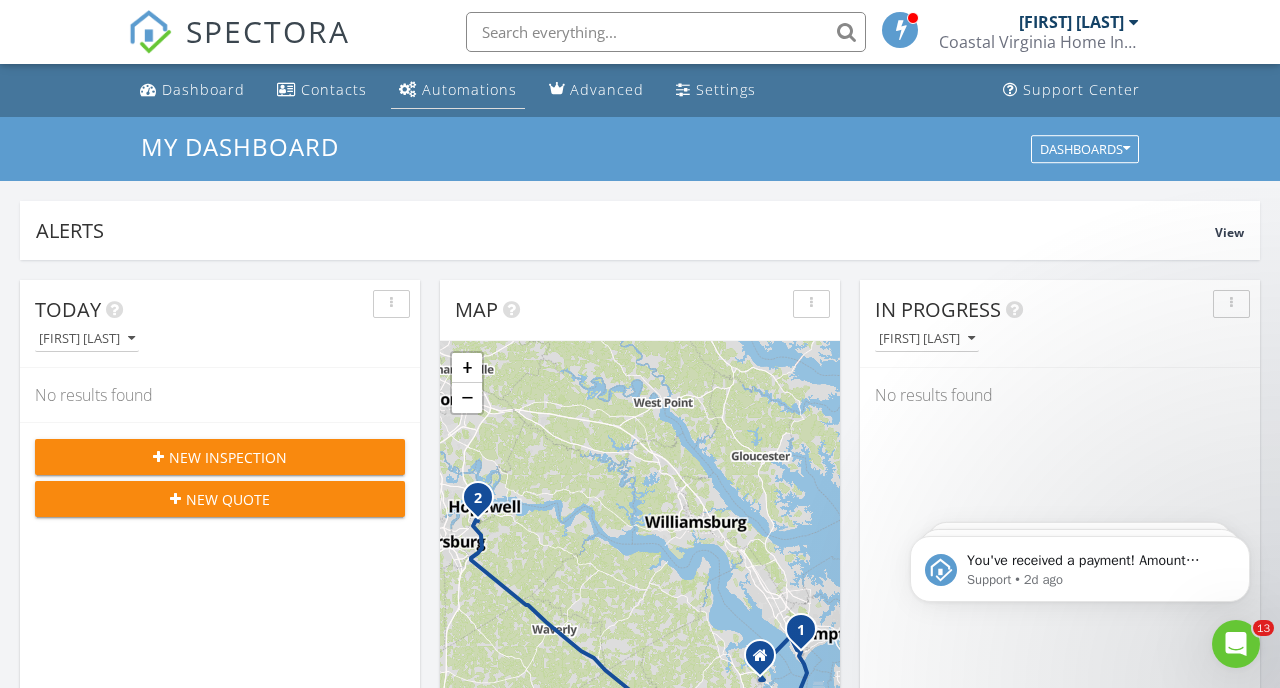 click on "Automations" at bounding box center [458, 90] 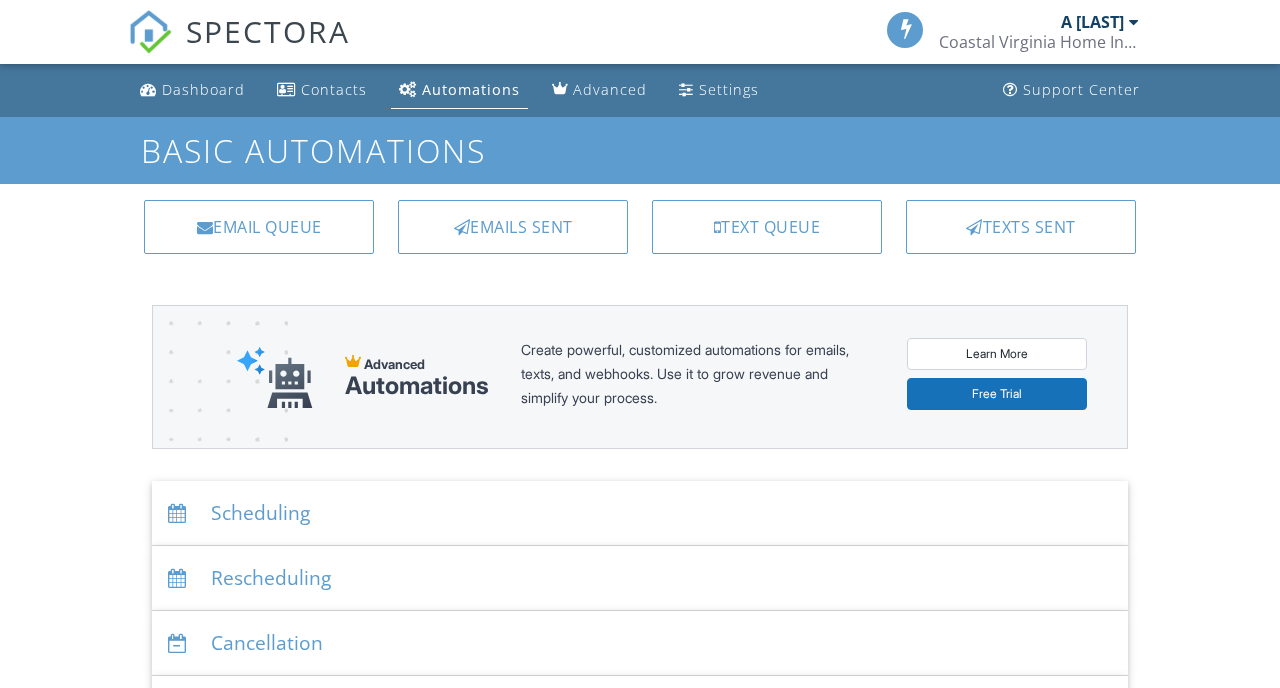 scroll, scrollTop: 0, scrollLeft: 0, axis: both 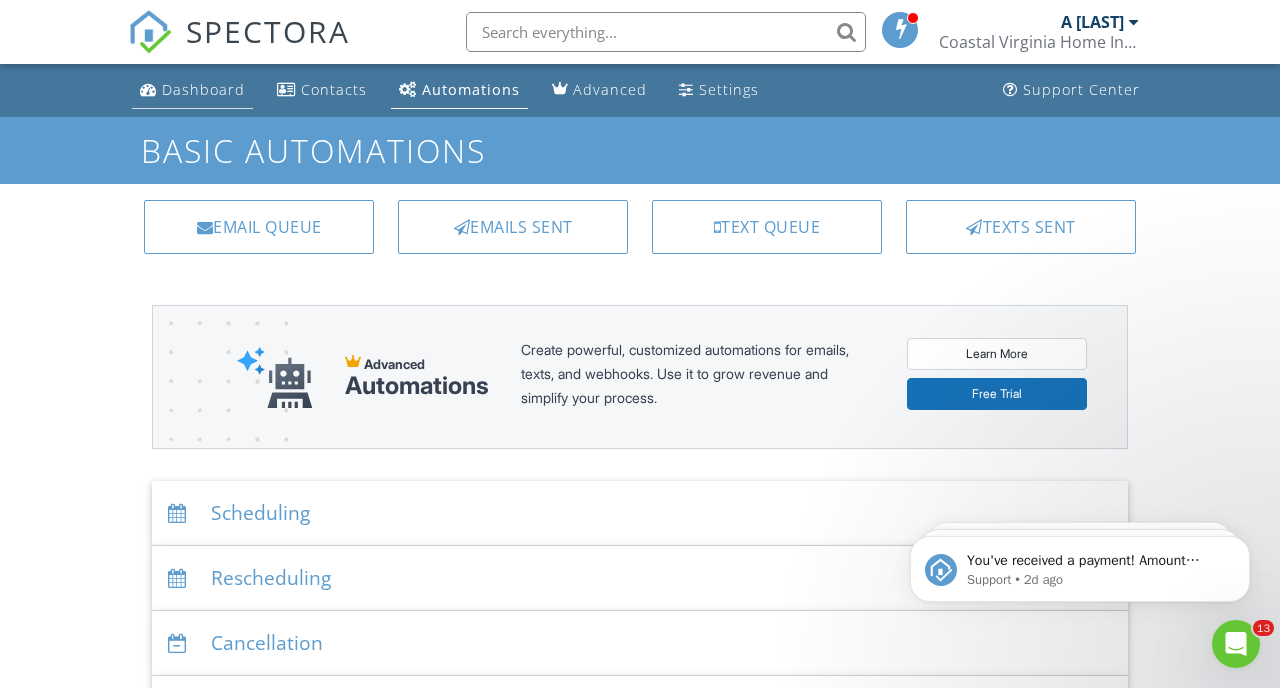 click on "Dashboard" at bounding box center [203, 89] 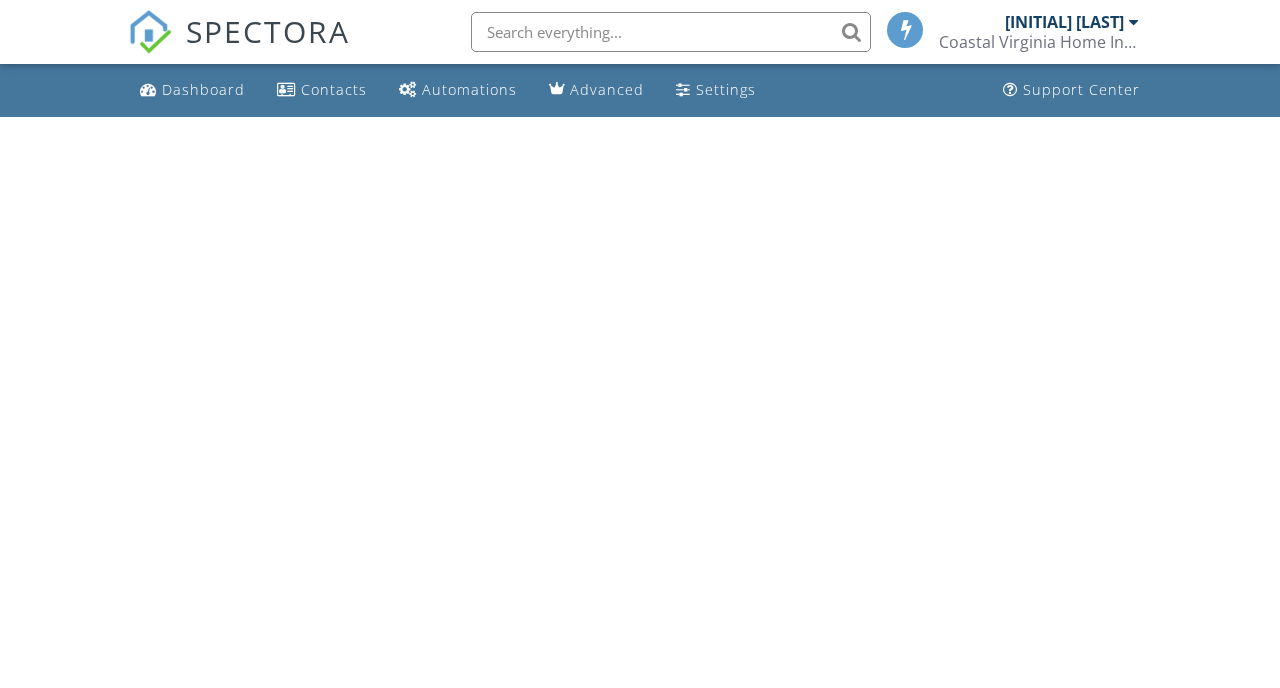 scroll, scrollTop: 0, scrollLeft: 0, axis: both 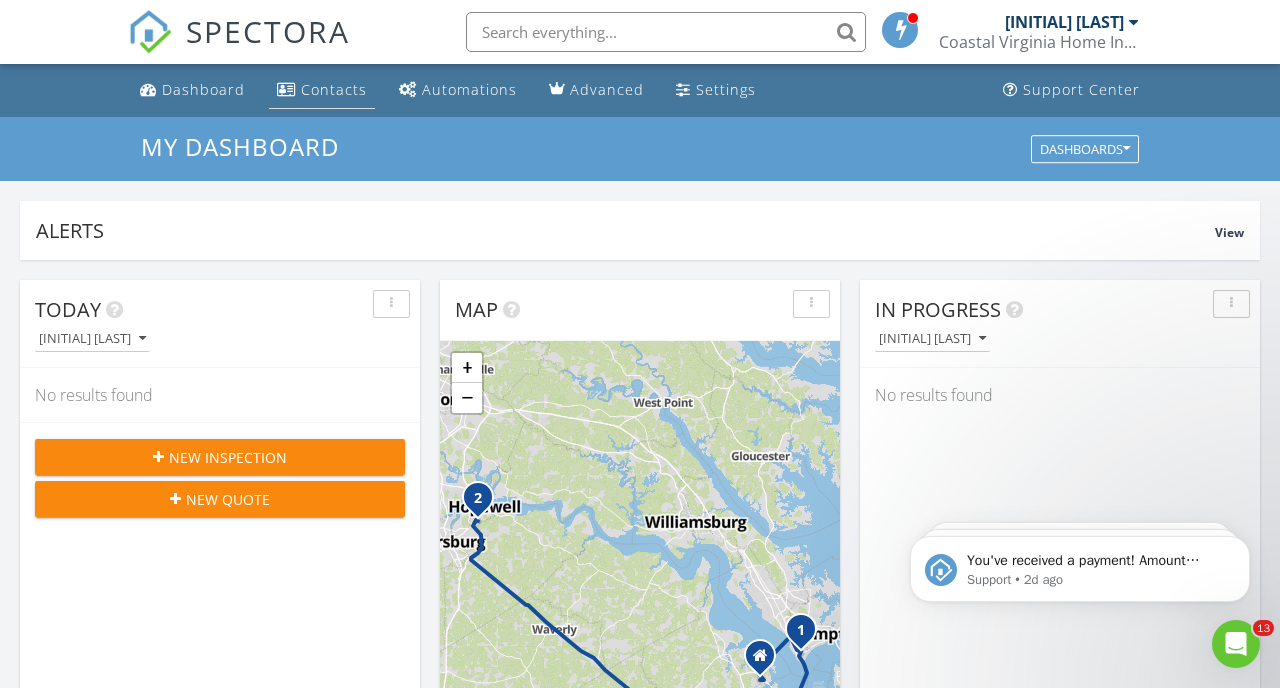 click on "Contacts" at bounding box center [322, 90] 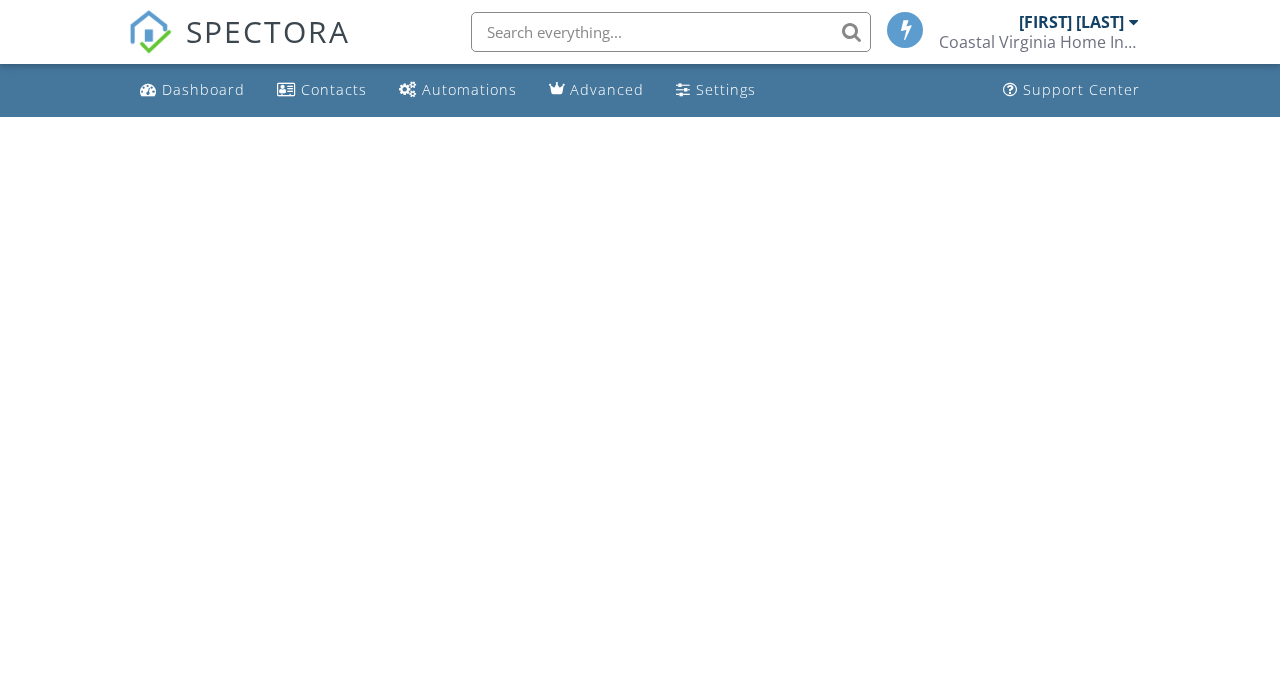 scroll, scrollTop: 0, scrollLeft: 0, axis: both 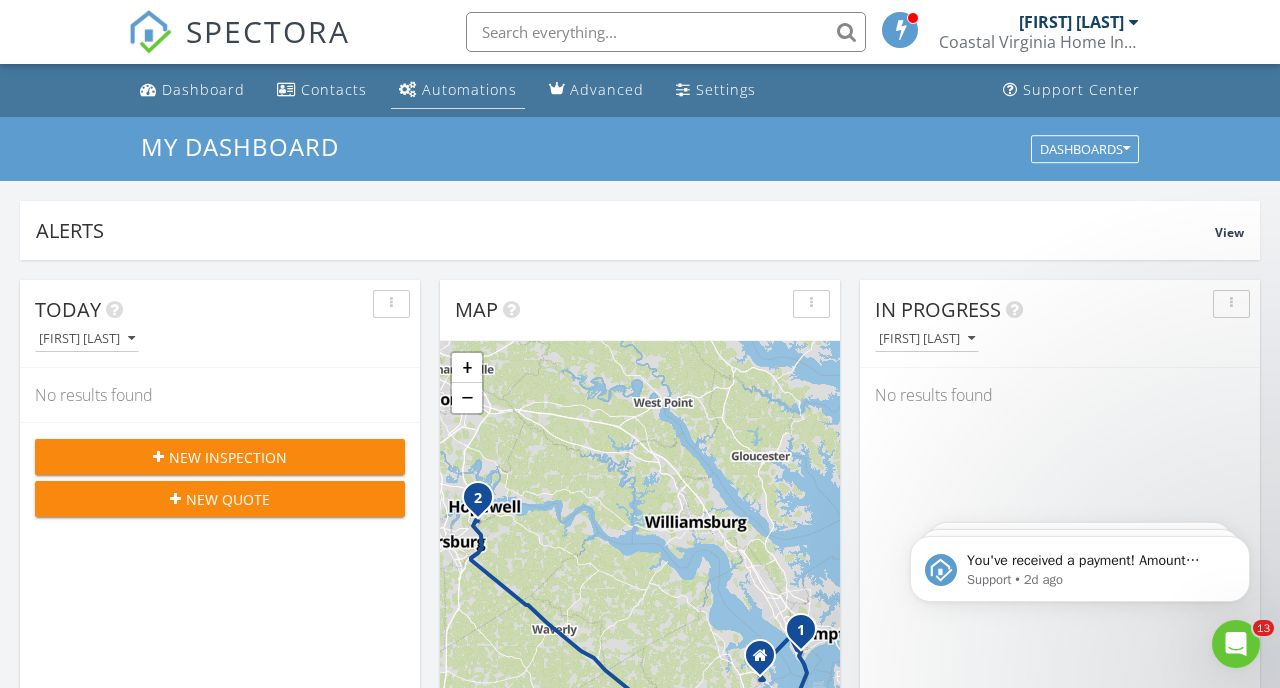 click on "Automations" at bounding box center (469, 89) 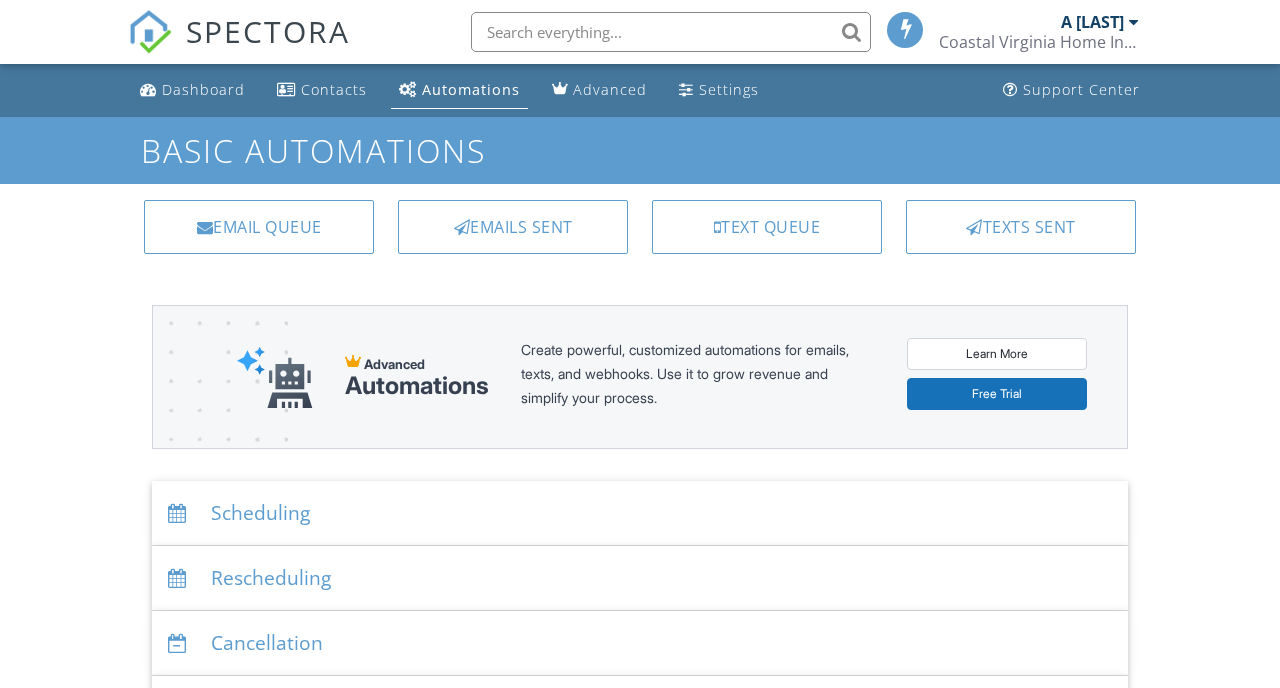 scroll, scrollTop: 0, scrollLeft: 0, axis: both 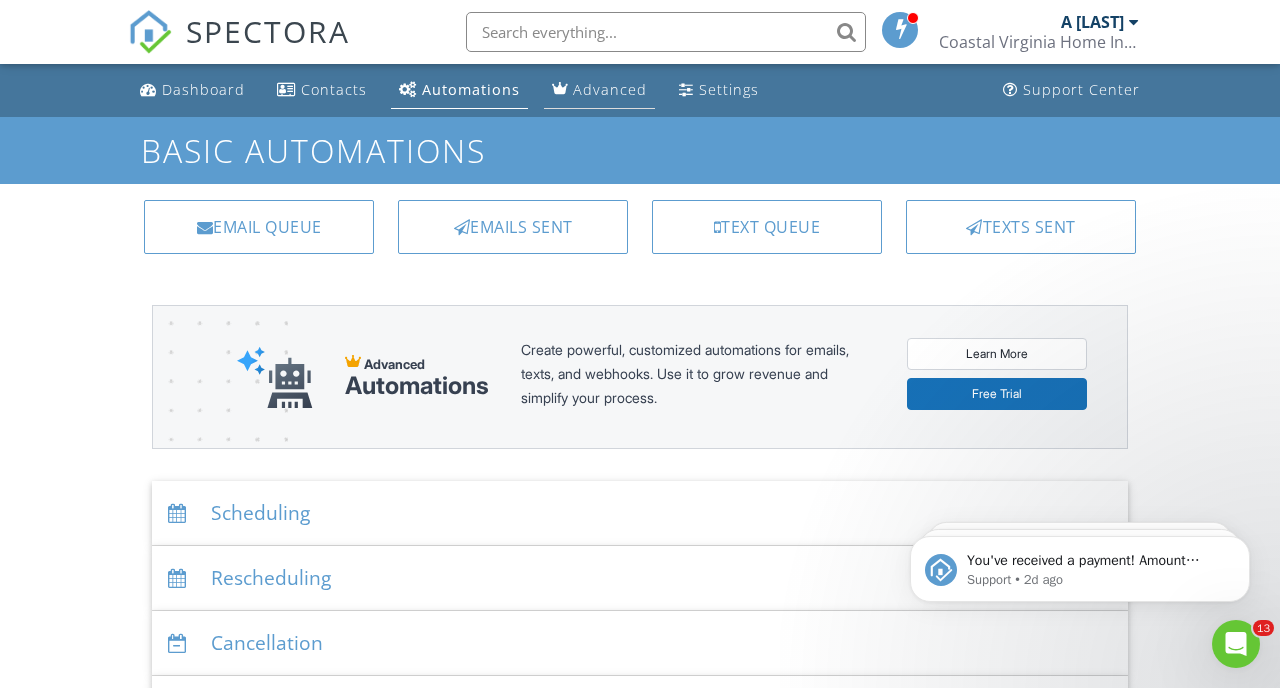 click on "Advanced" at bounding box center (610, 89) 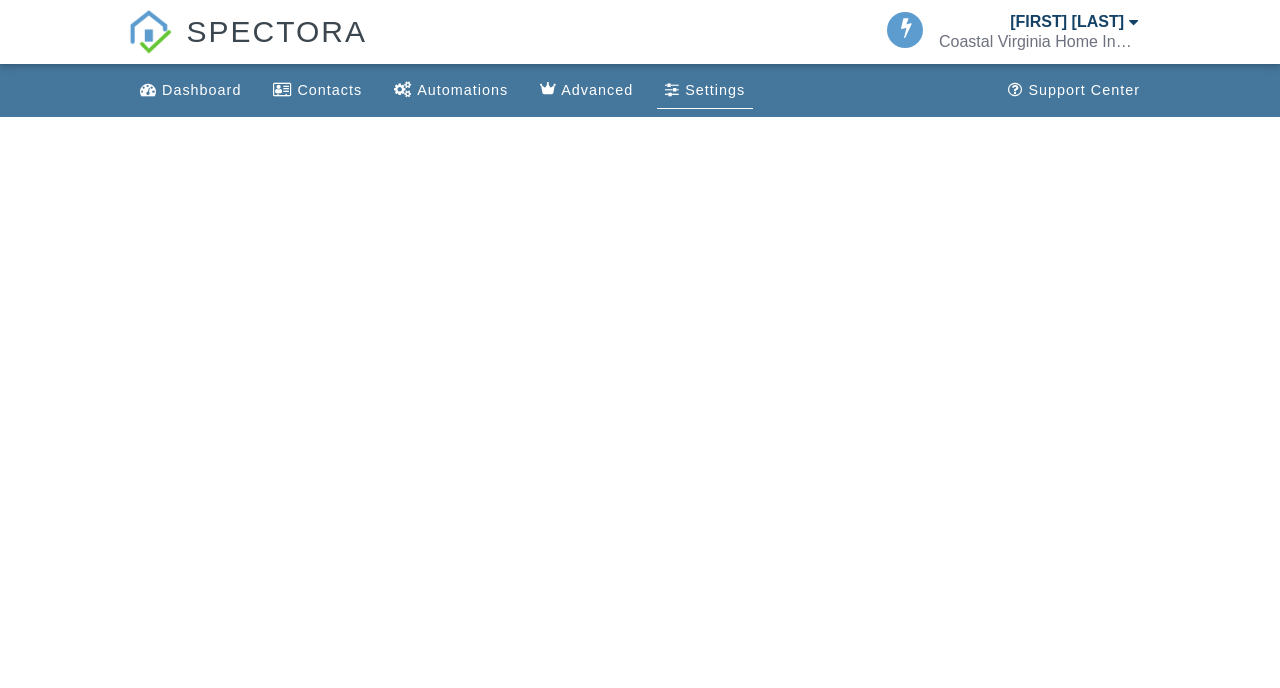 scroll, scrollTop: 0, scrollLeft: 0, axis: both 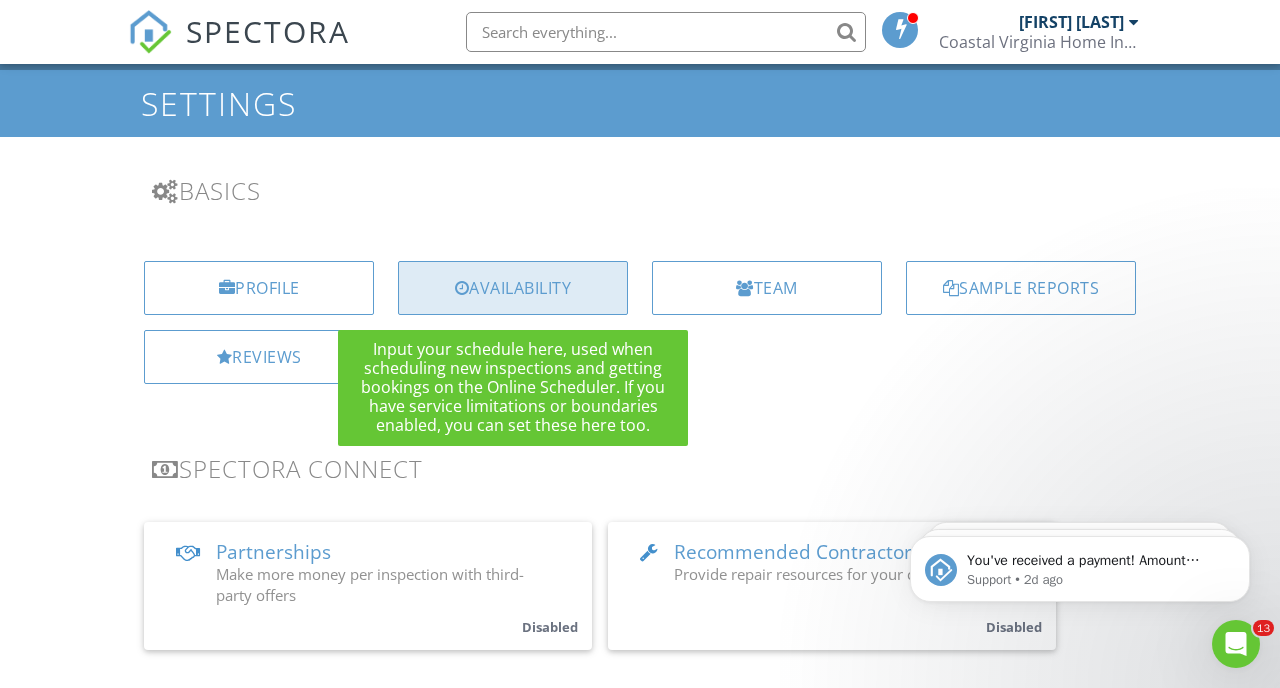 click on "Availability" at bounding box center [513, 288] 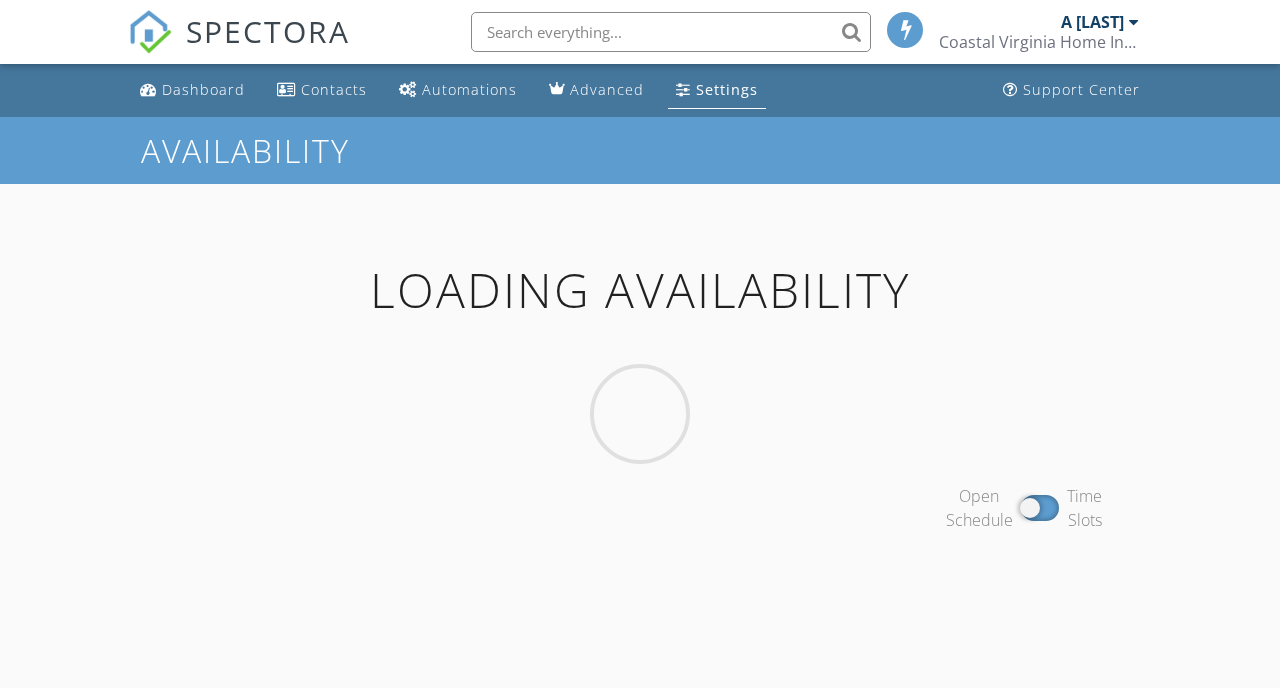 scroll, scrollTop: 0, scrollLeft: 0, axis: both 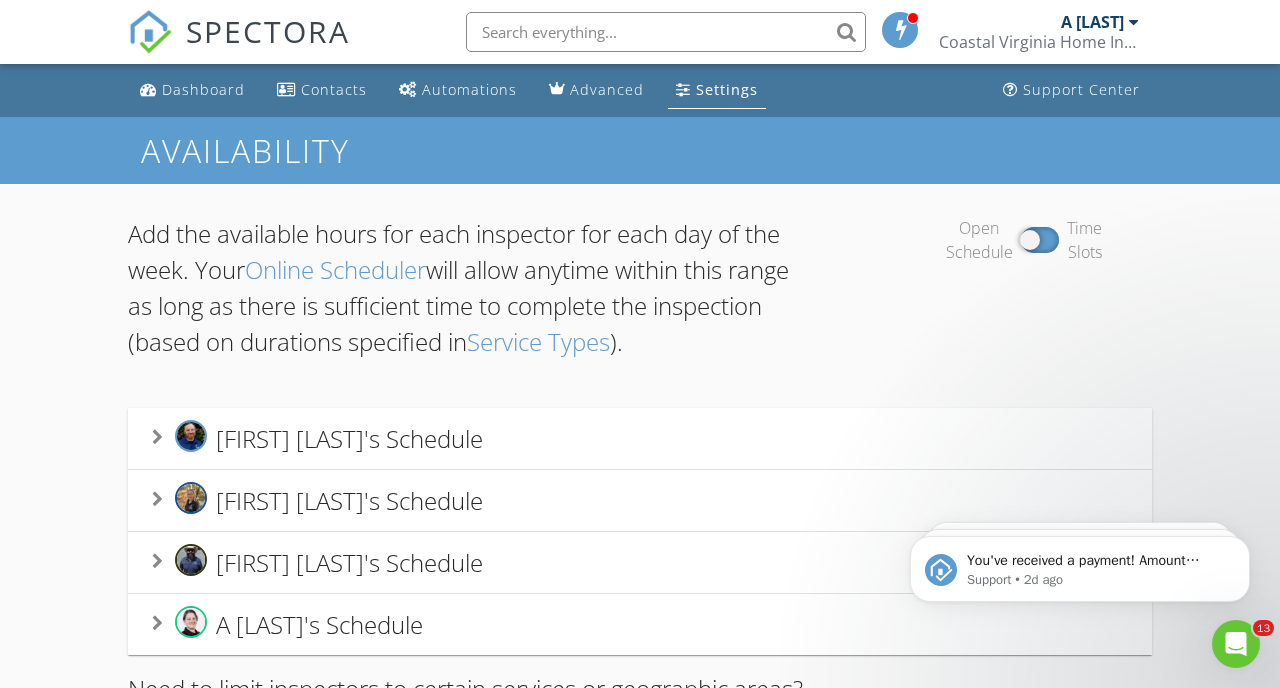 click on "A Morgan's Schedule" at bounding box center (319, 624) 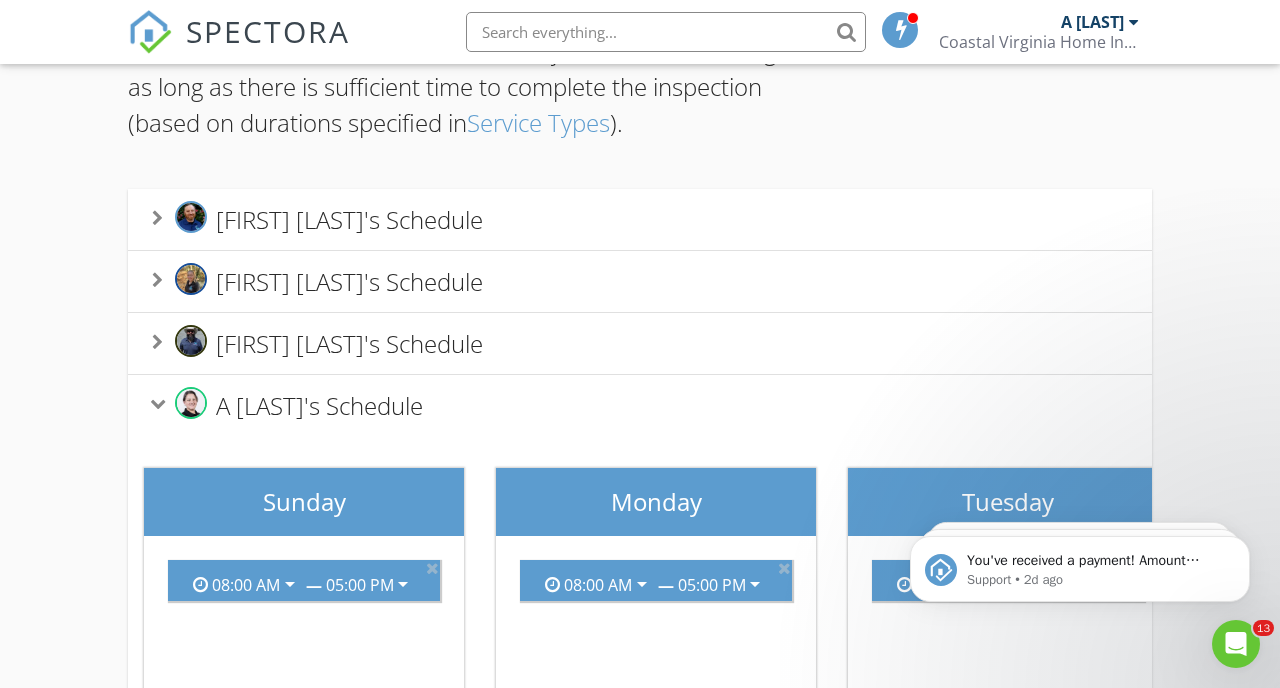 scroll, scrollTop: 0, scrollLeft: 0, axis: both 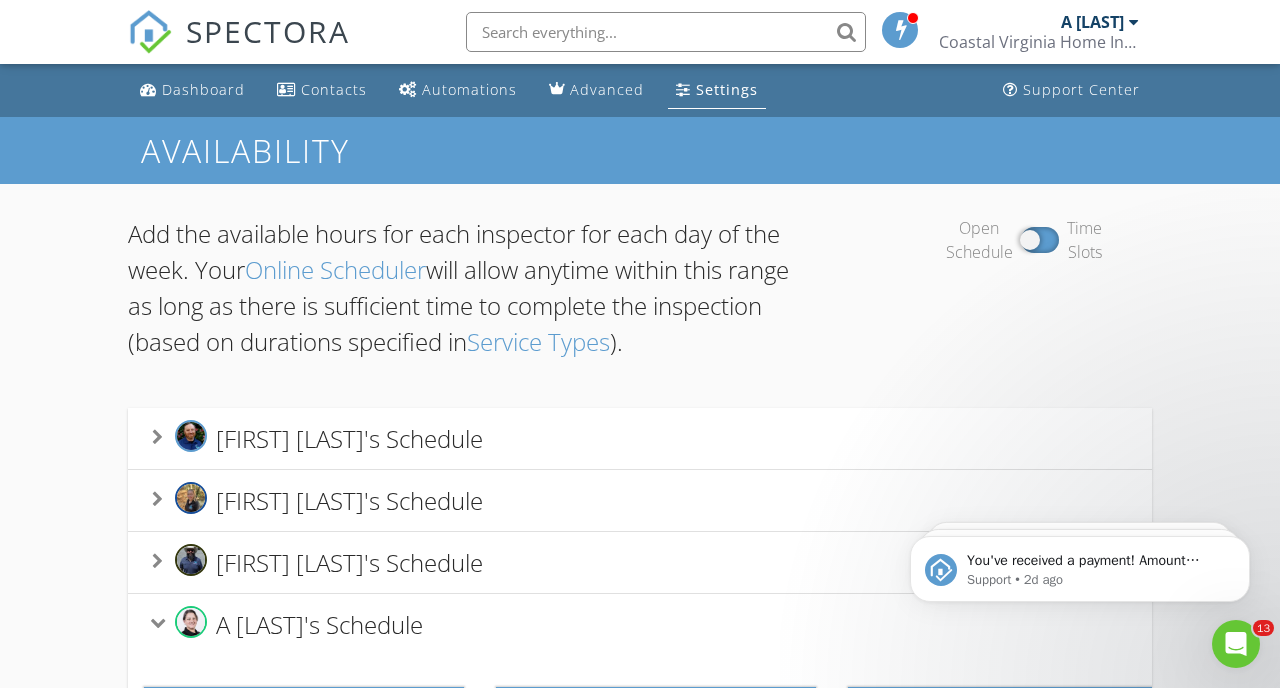 click on "Settings" at bounding box center [727, 89] 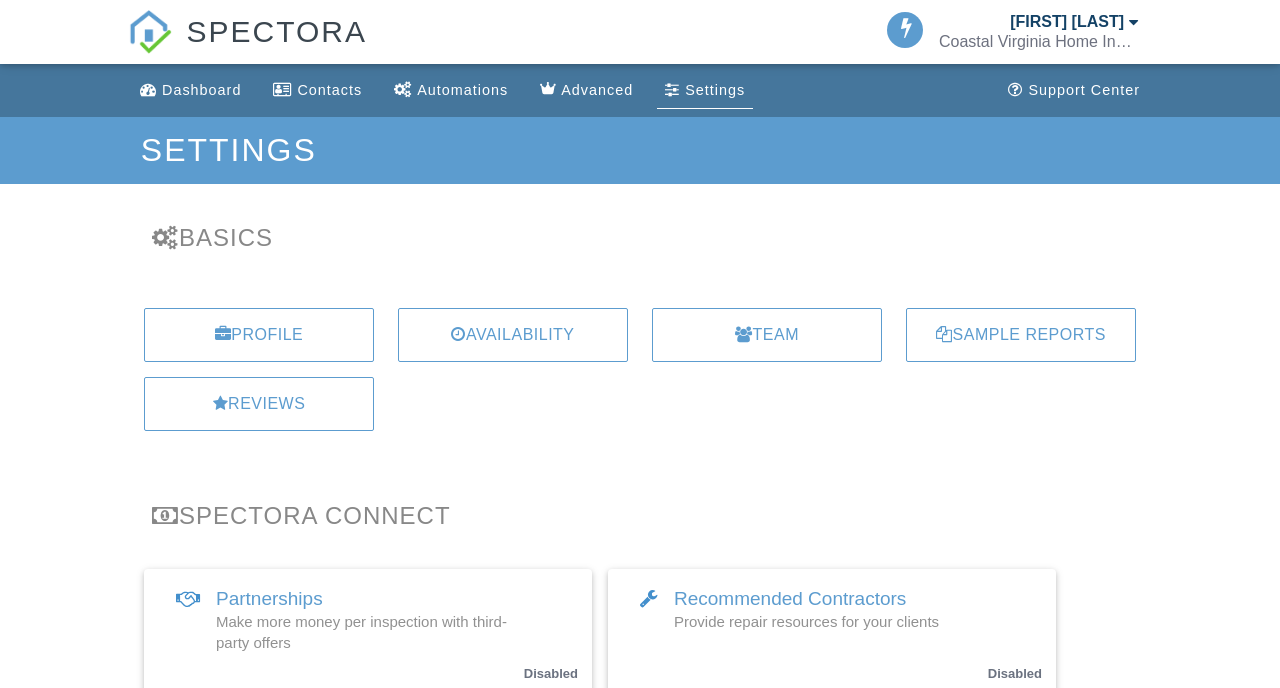 scroll, scrollTop: 0, scrollLeft: 0, axis: both 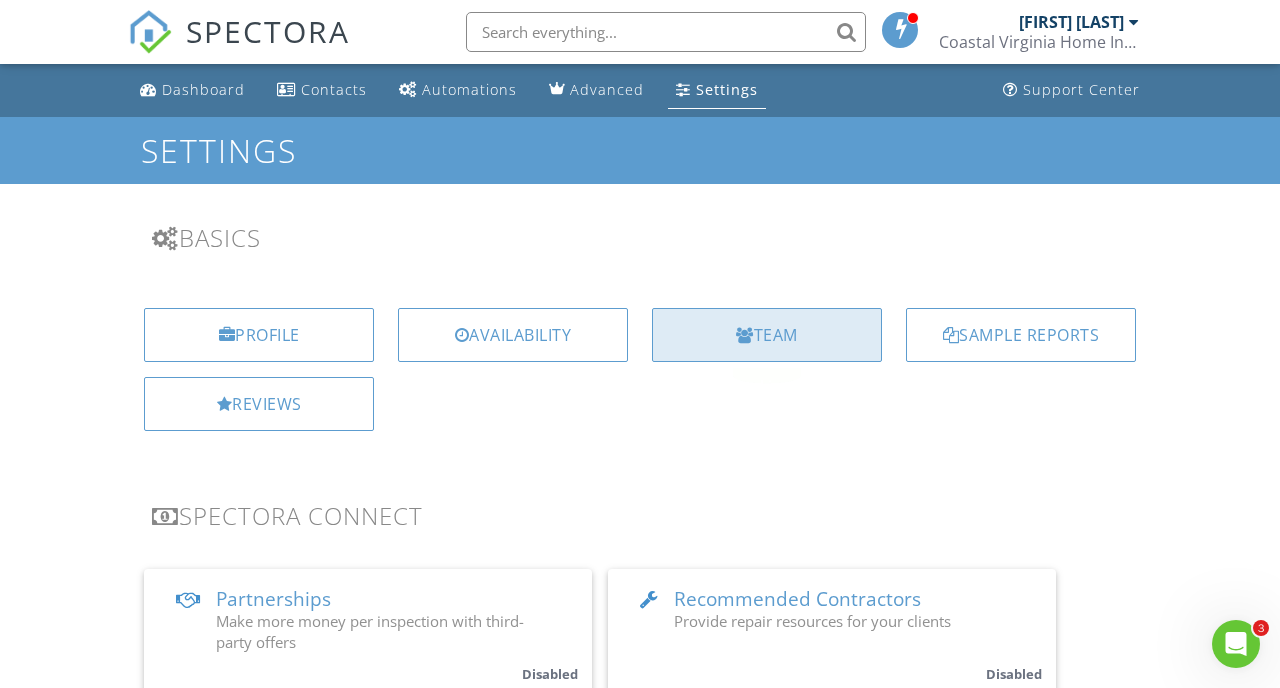 click on "Team" at bounding box center [767, 335] 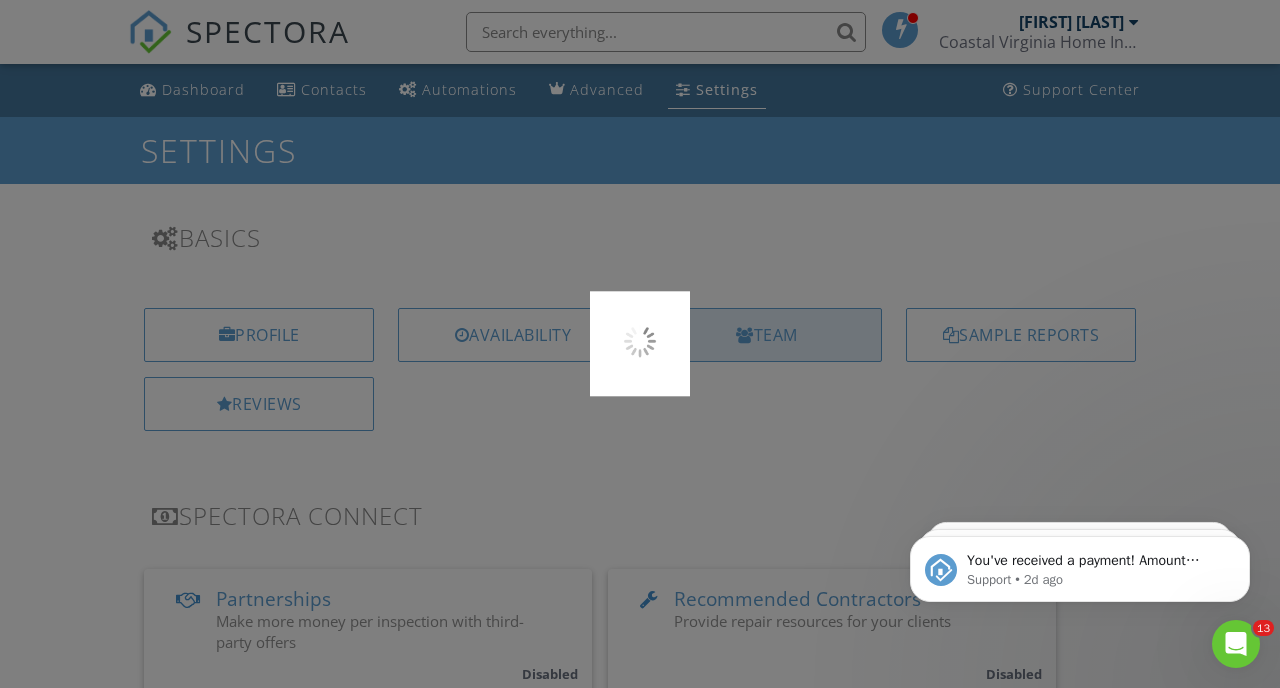 scroll, scrollTop: 0, scrollLeft: 0, axis: both 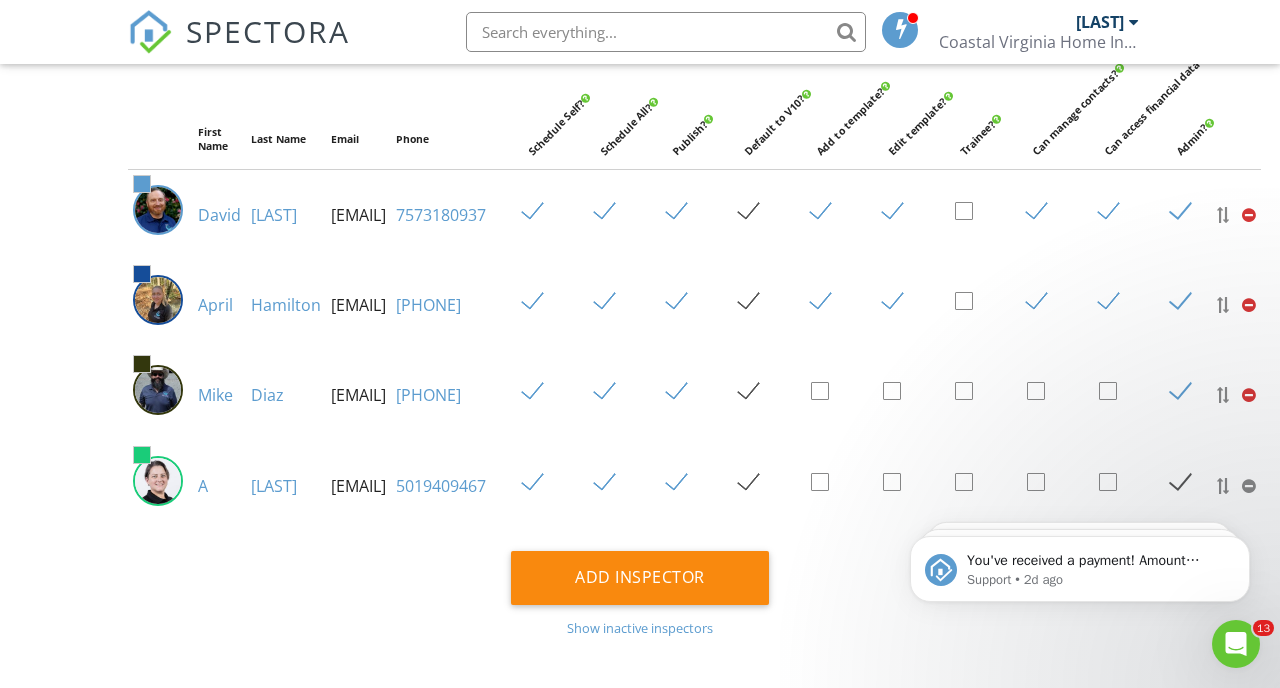 click at bounding box center [142, 455] 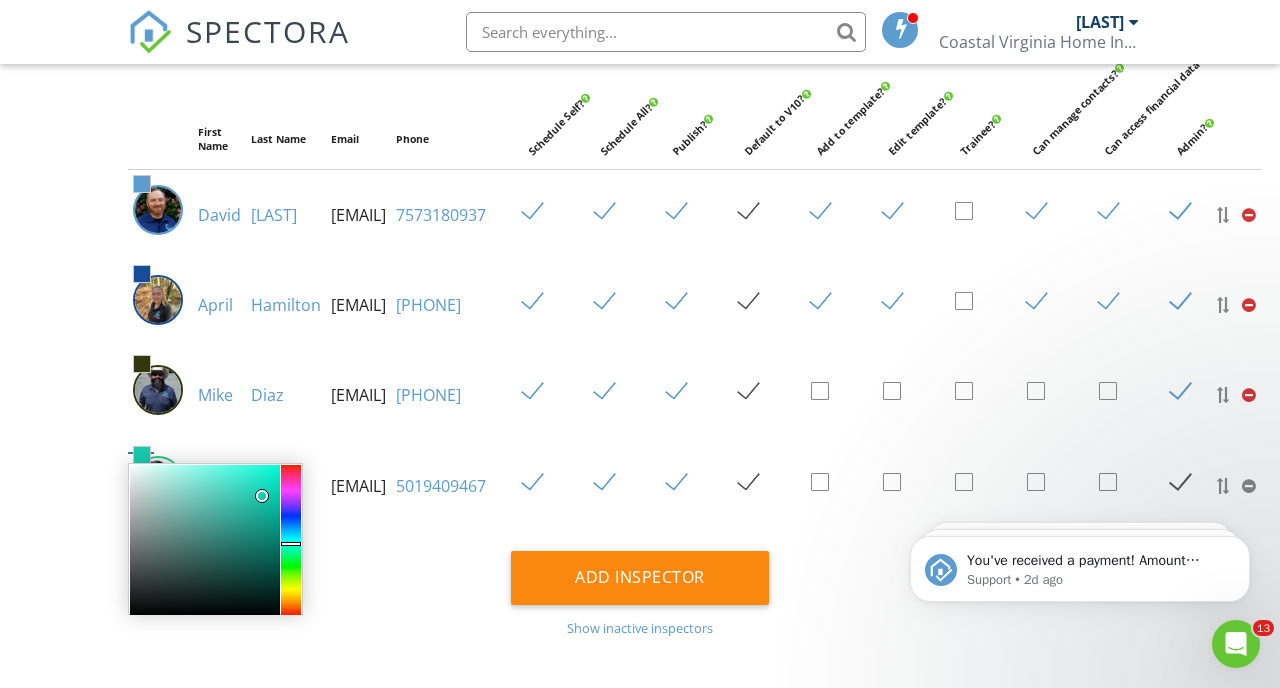 click at bounding box center (291, 540) 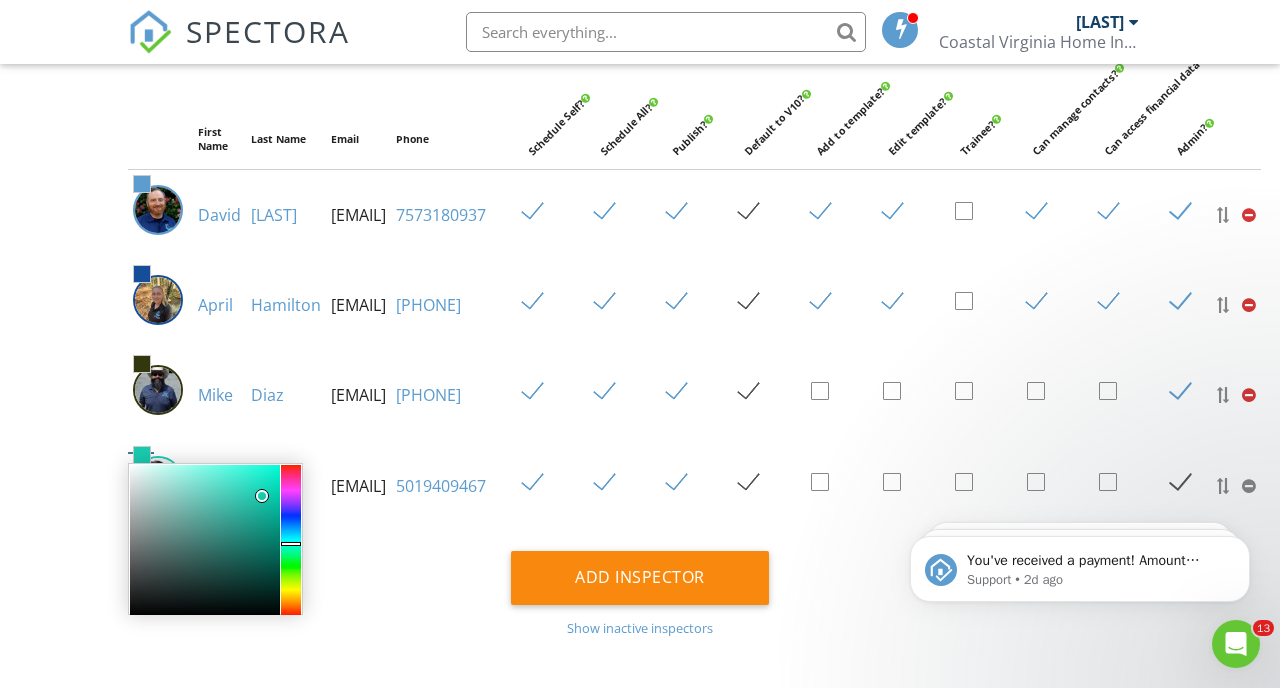 type on "#19c3cc" 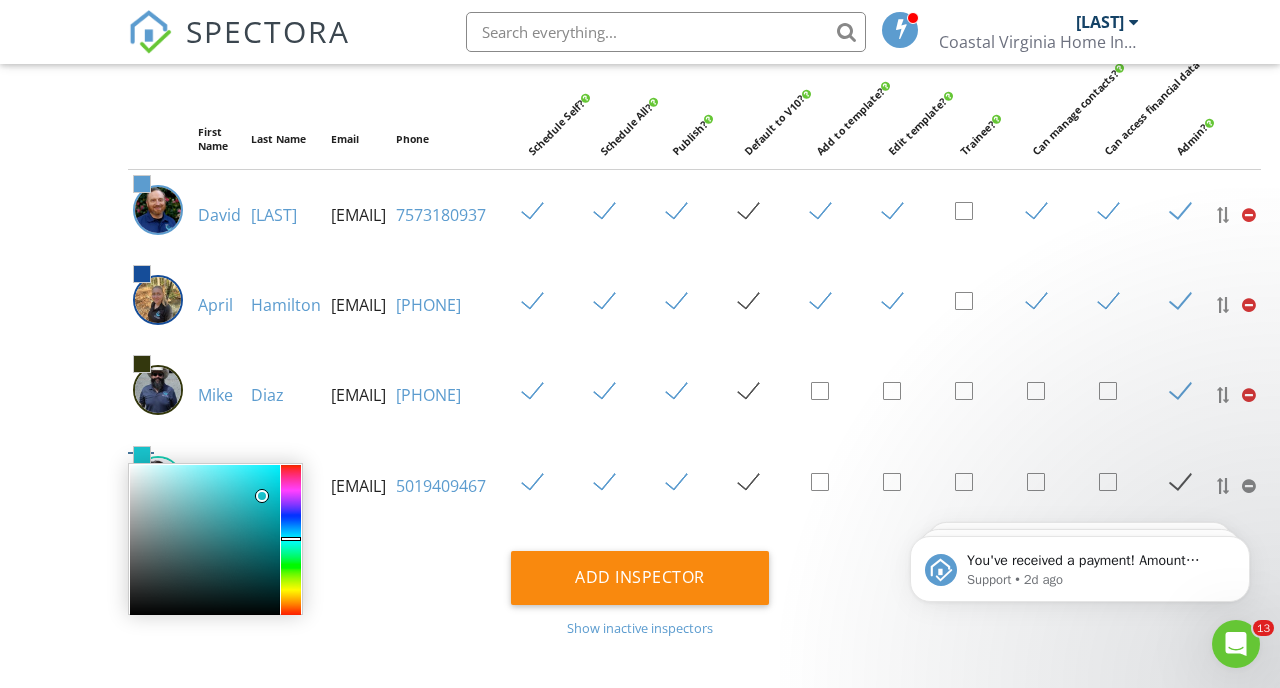 click at bounding box center (291, 540) 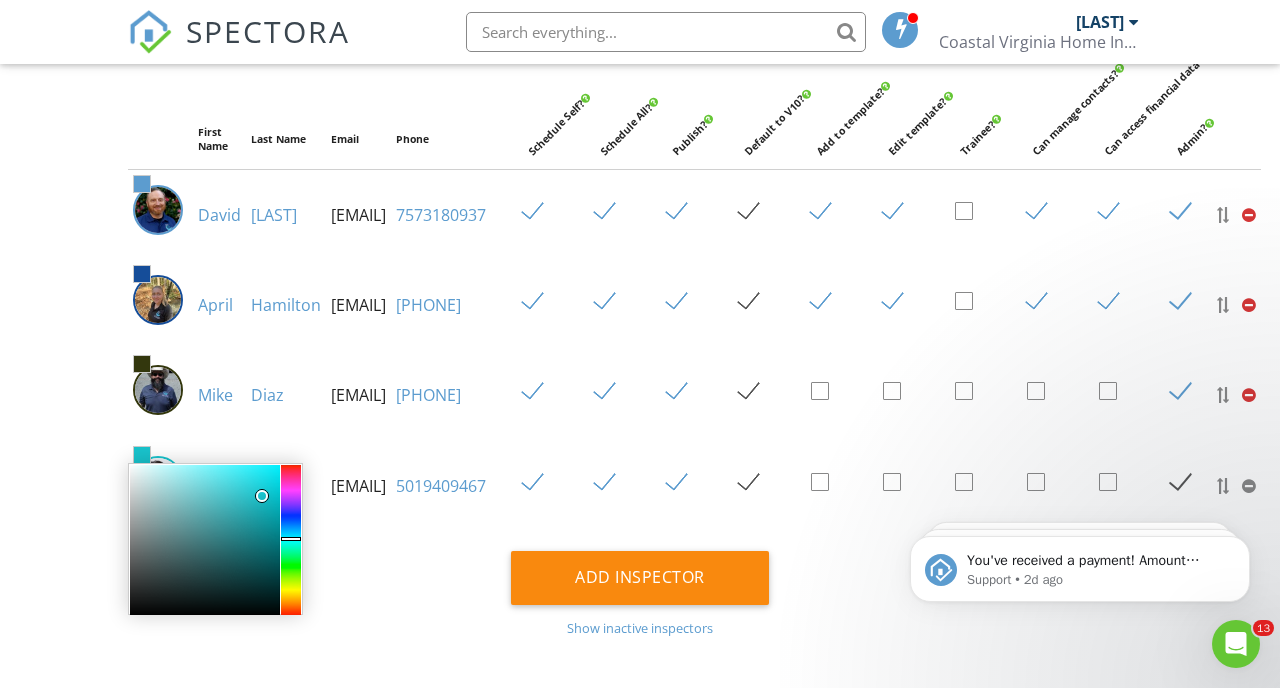 click on "Add Inspector
Show inactive inspectors" at bounding box center [640, 593] 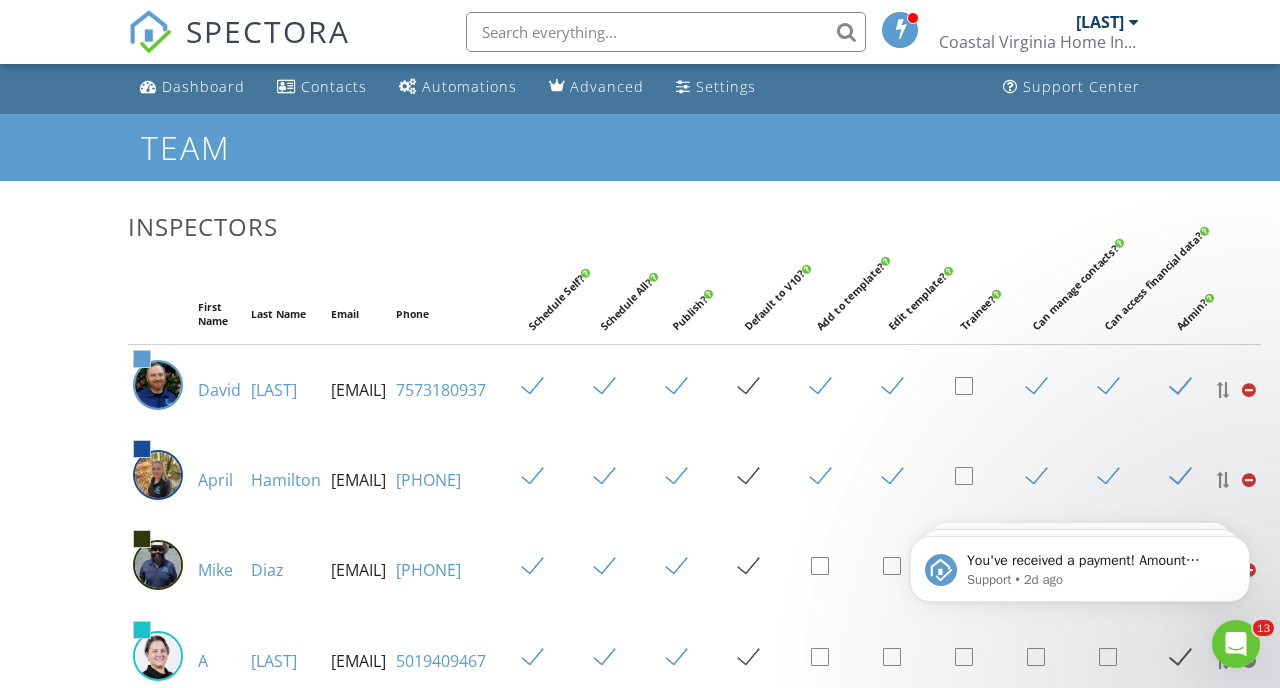 scroll, scrollTop: 0, scrollLeft: 0, axis: both 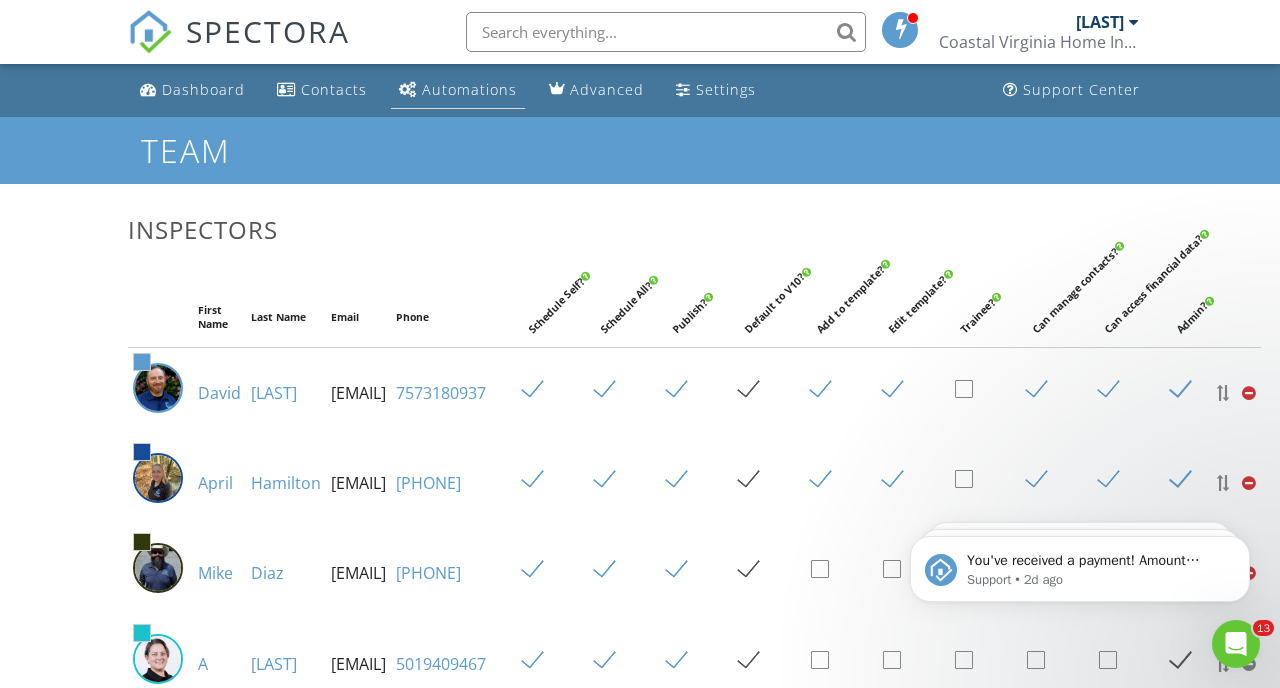click on "Automations" at bounding box center (458, 90) 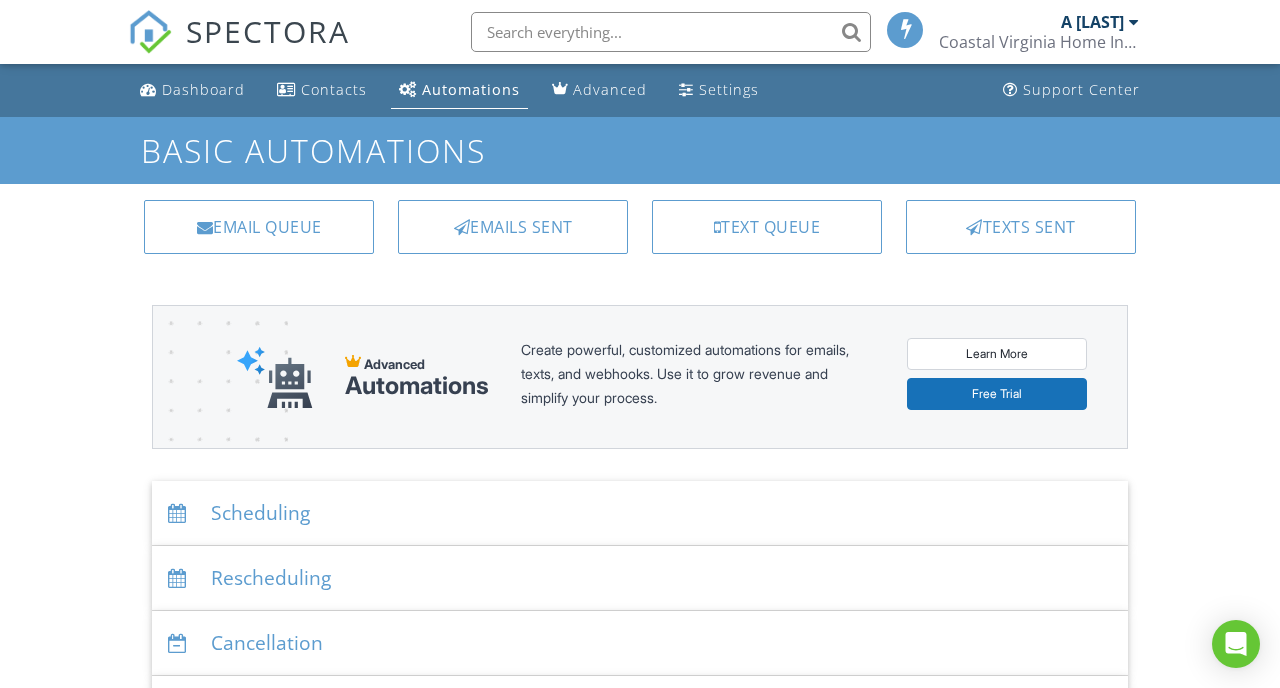 scroll, scrollTop: 0, scrollLeft: 0, axis: both 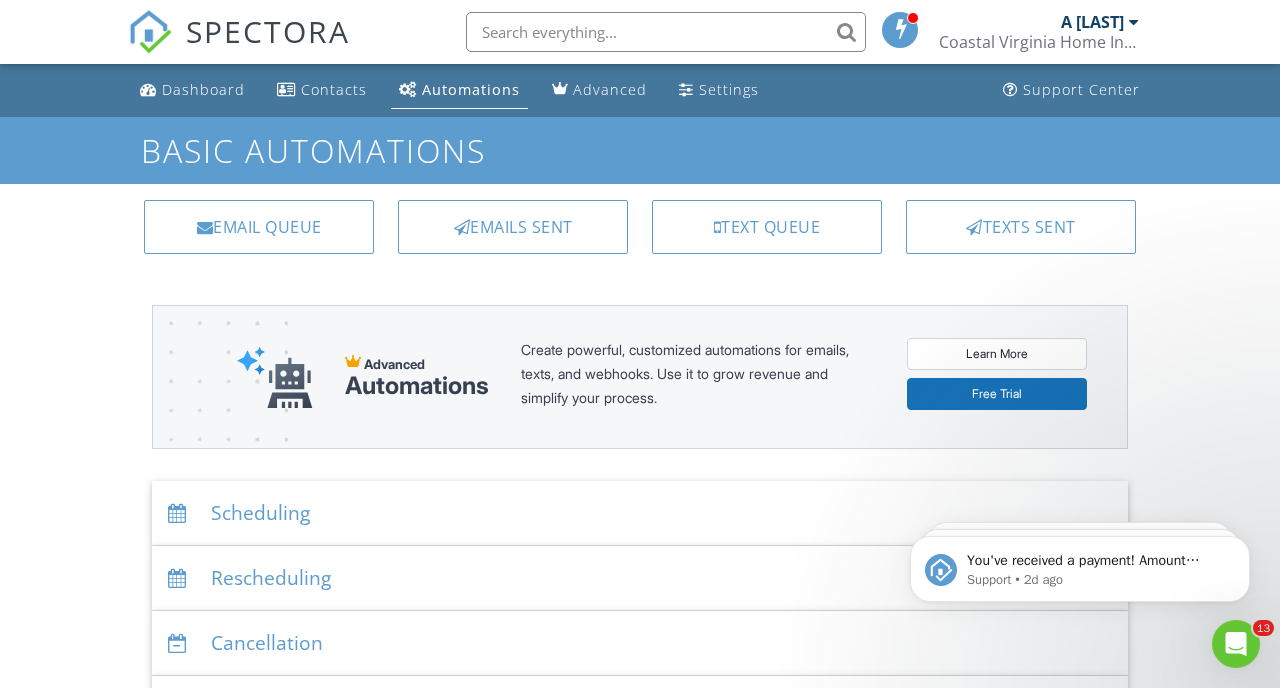 click on "Coastal Virginia Home Inspections" at bounding box center [1039, 42] 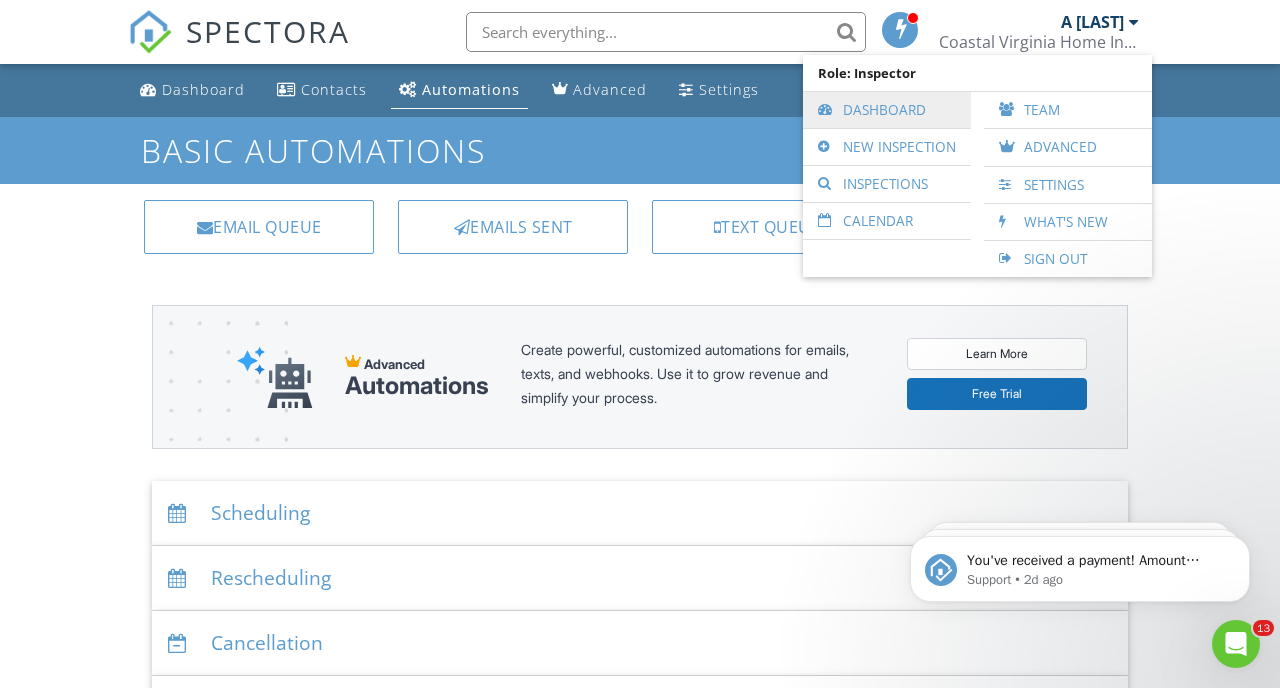 click on "Dashboard" at bounding box center (887, 110) 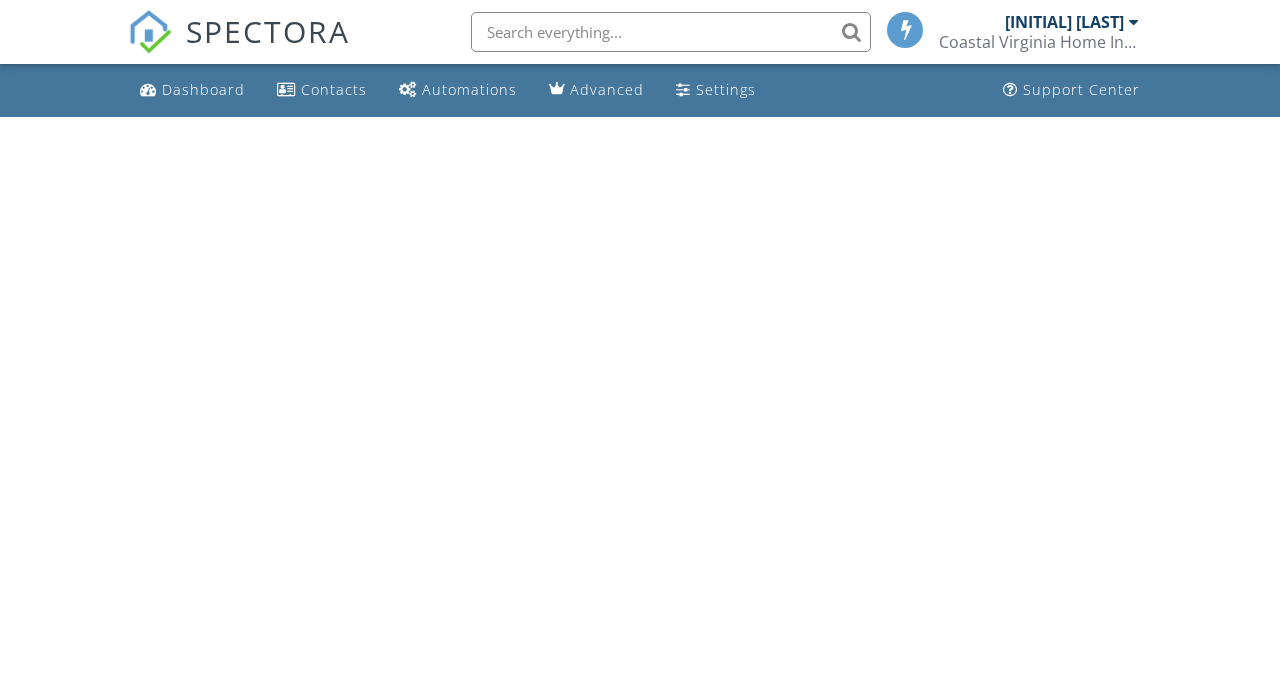 scroll, scrollTop: 0, scrollLeft: 0, axis: both 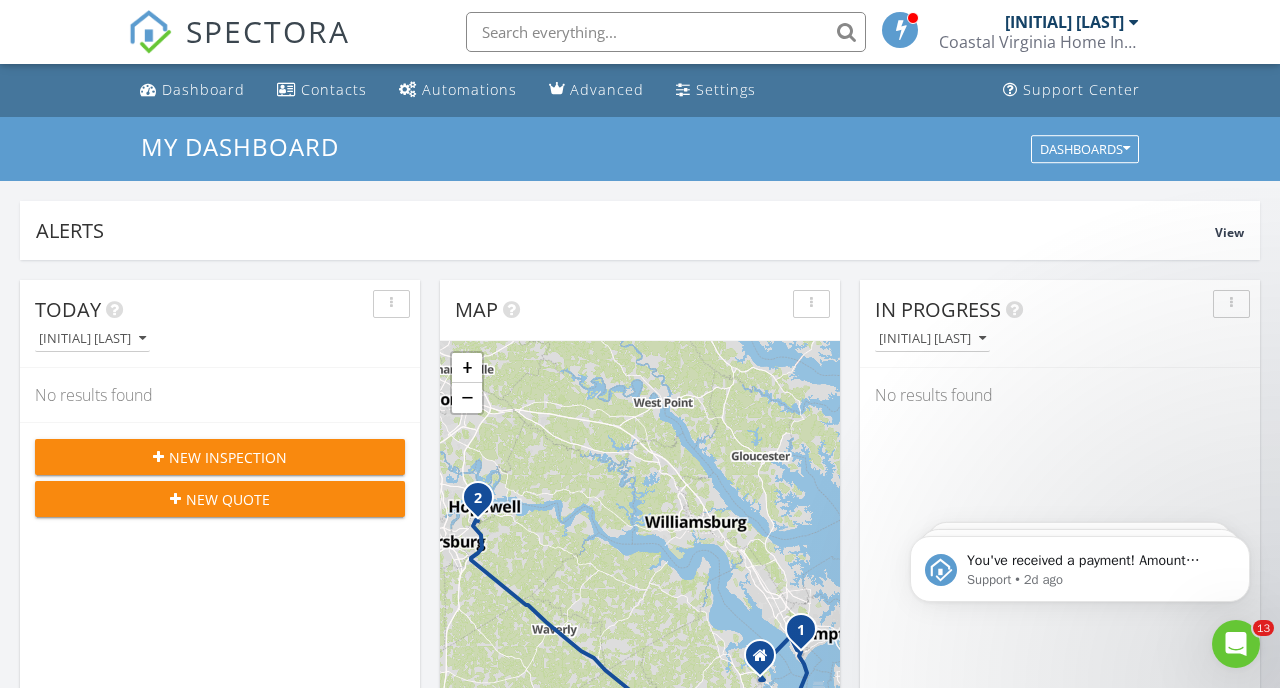 click on "[INITIAL] [LAST]" at bounding box center (1064, 22) 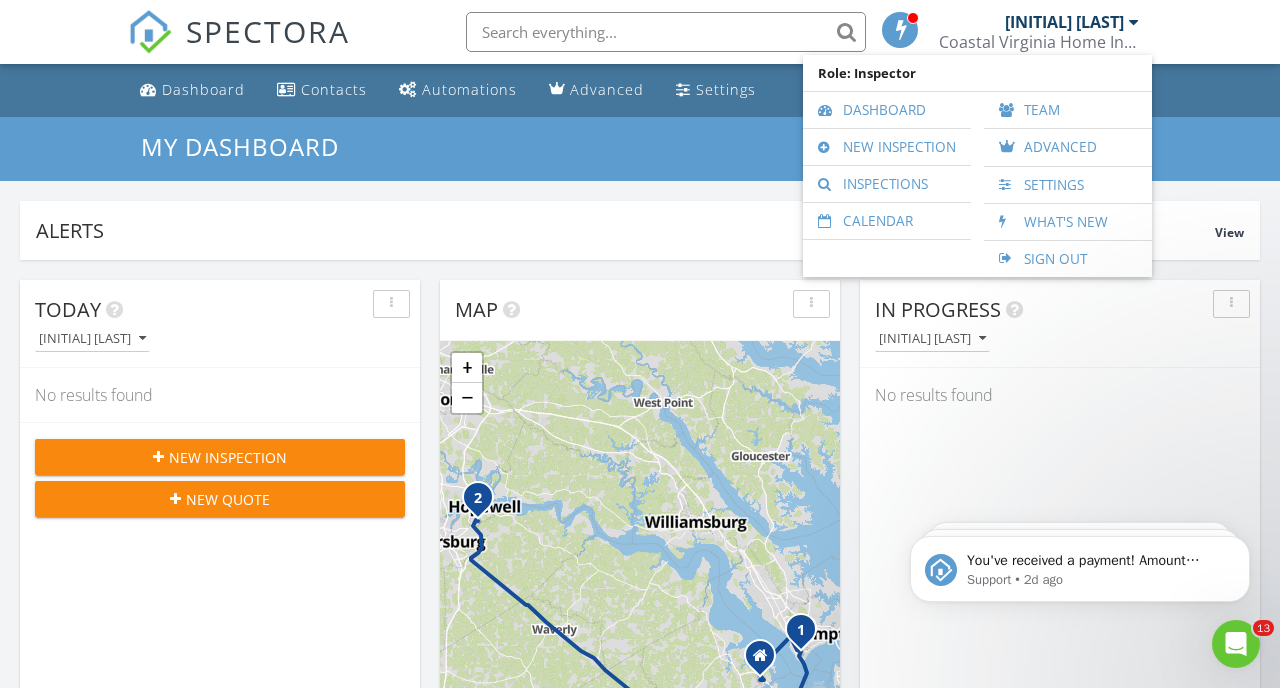 click on "My Dashboard
Dashboards" at bounding box center [640, 149] 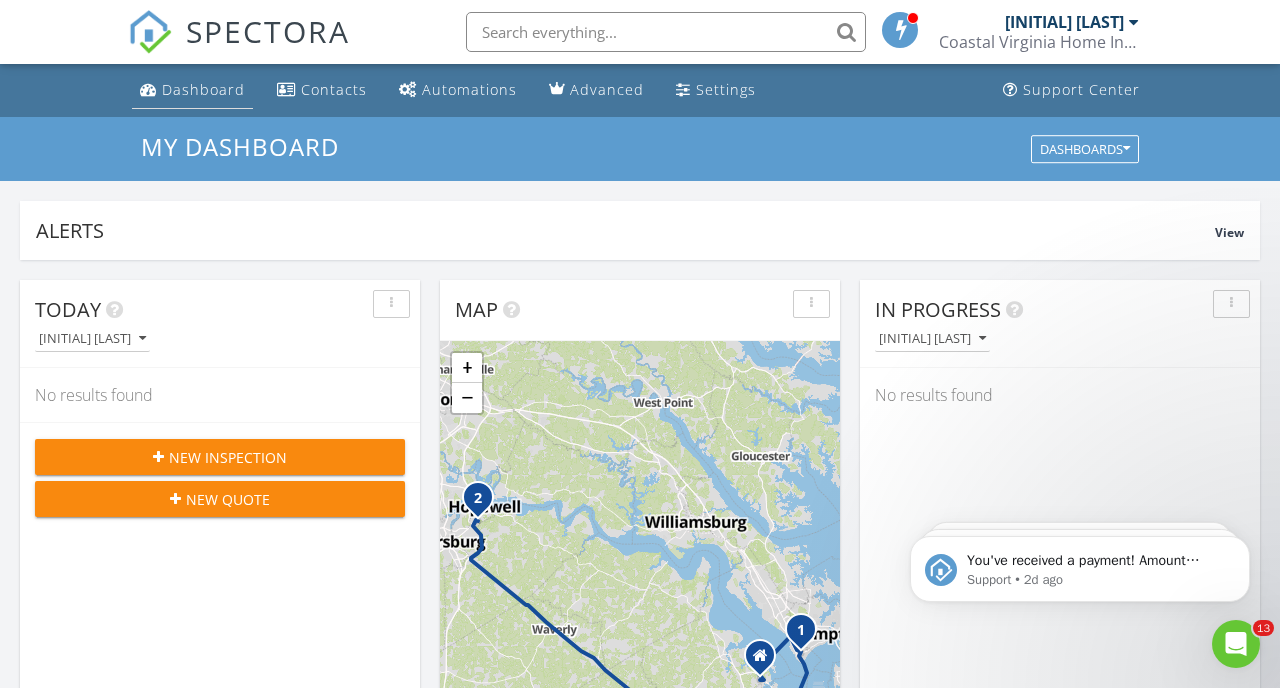 click on "Dashboard" at bounding box center (203, 89) 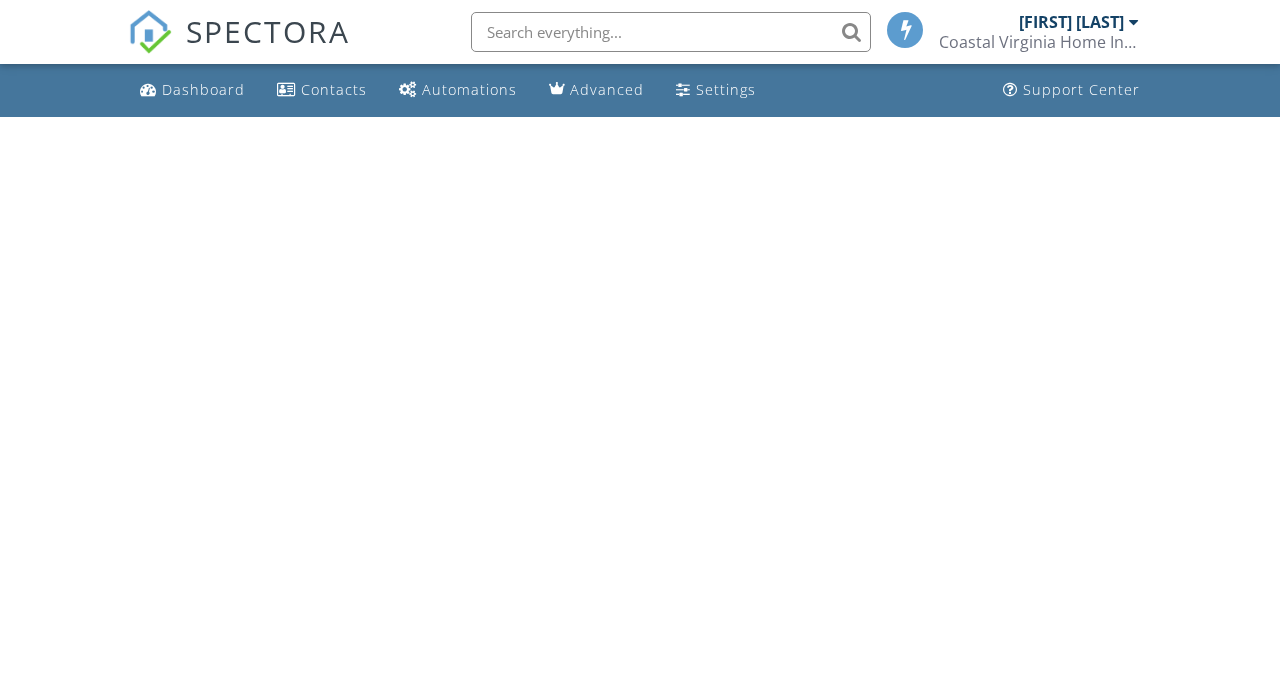 scroll, scrollTop: 0, scrollLeft: 0, axis: both 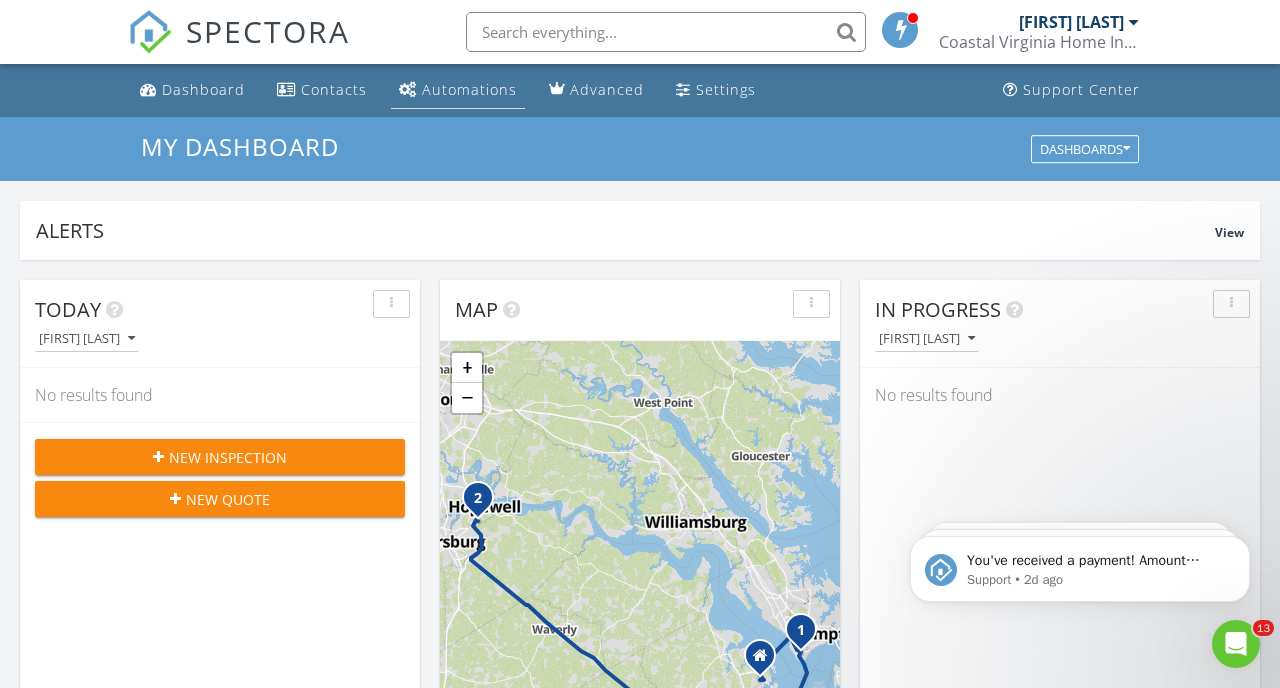 click on "Automations" at bounding box center (458, 90) 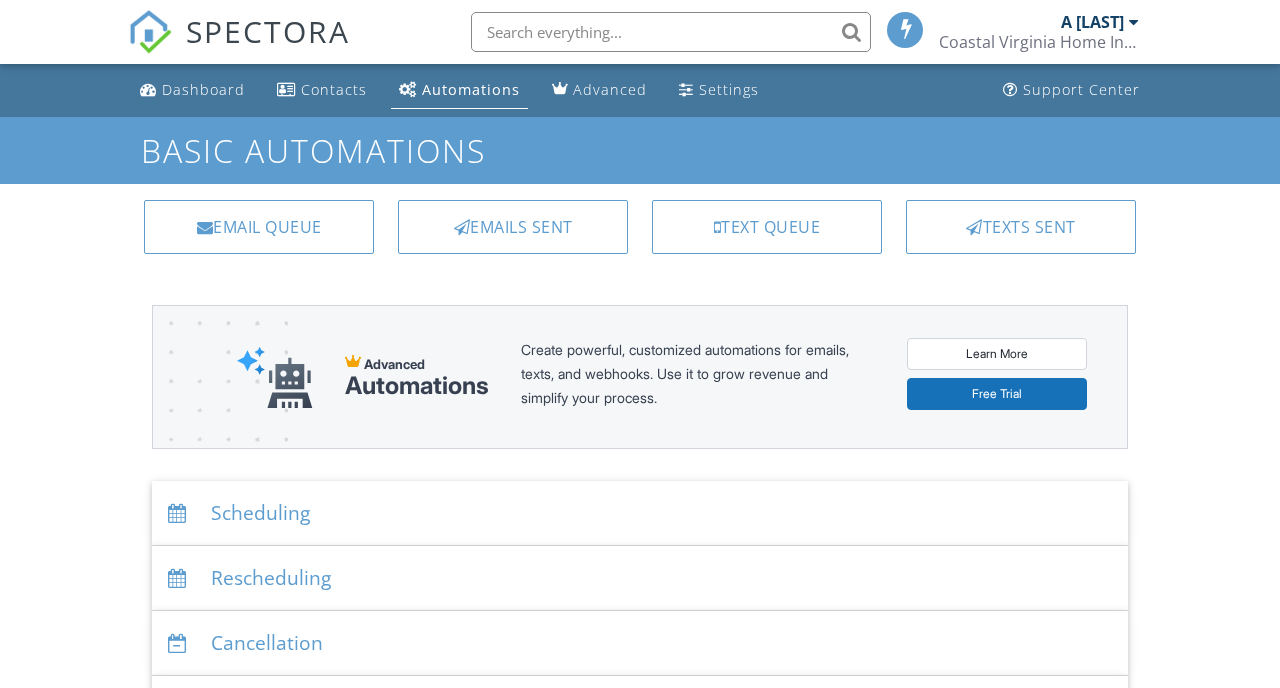 scroll, scrollTop: 0, scrollLeft: 0, axis: both 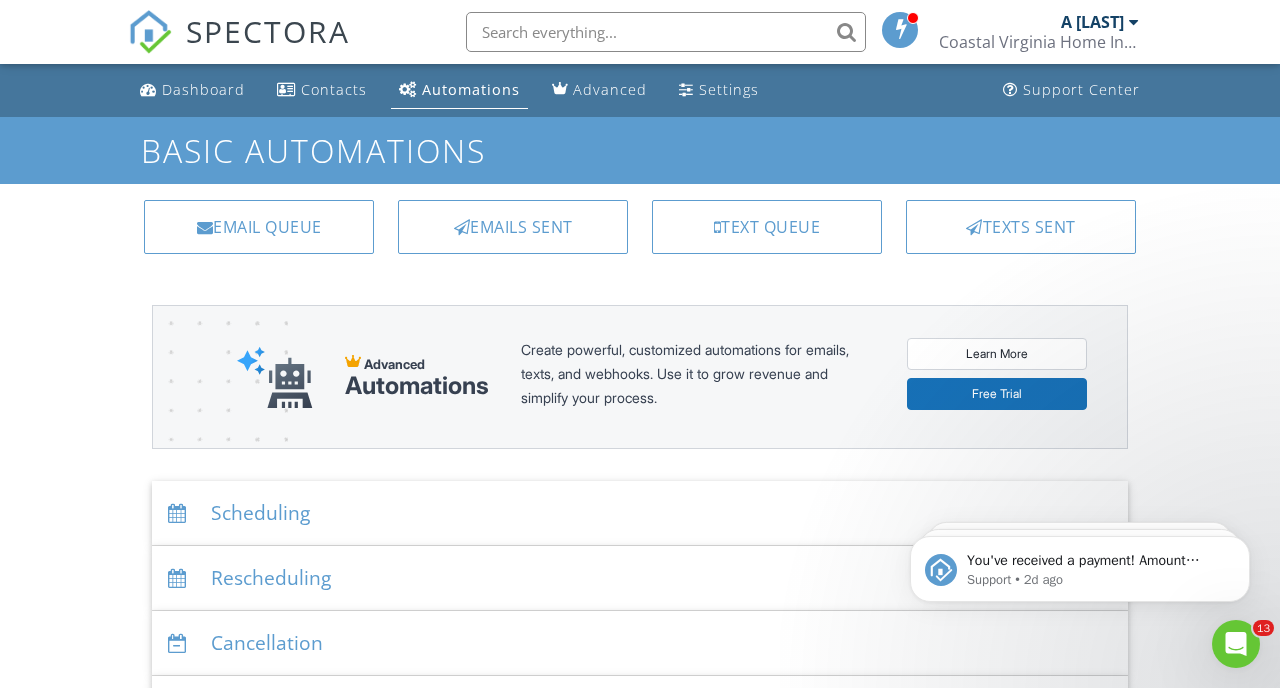 click on "[FIRST] [LAST]" at bounding box center [1092, 22] 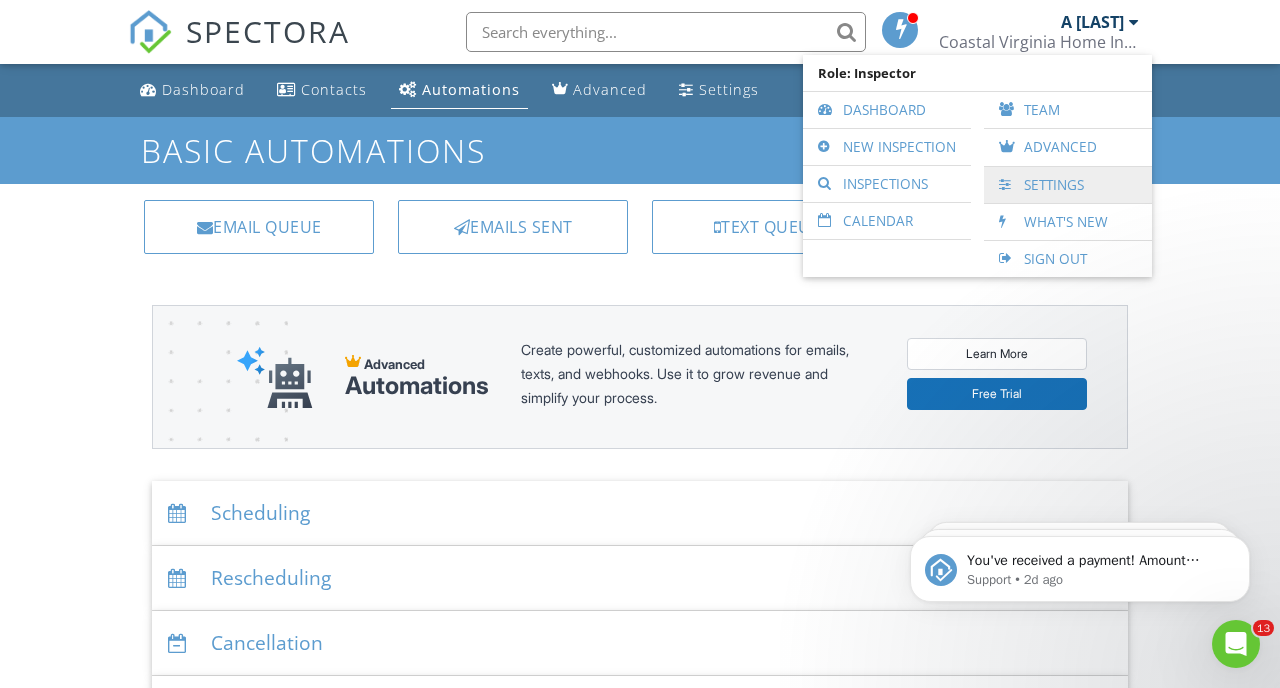 click on "Settings" at bounding box center [1068, 185] 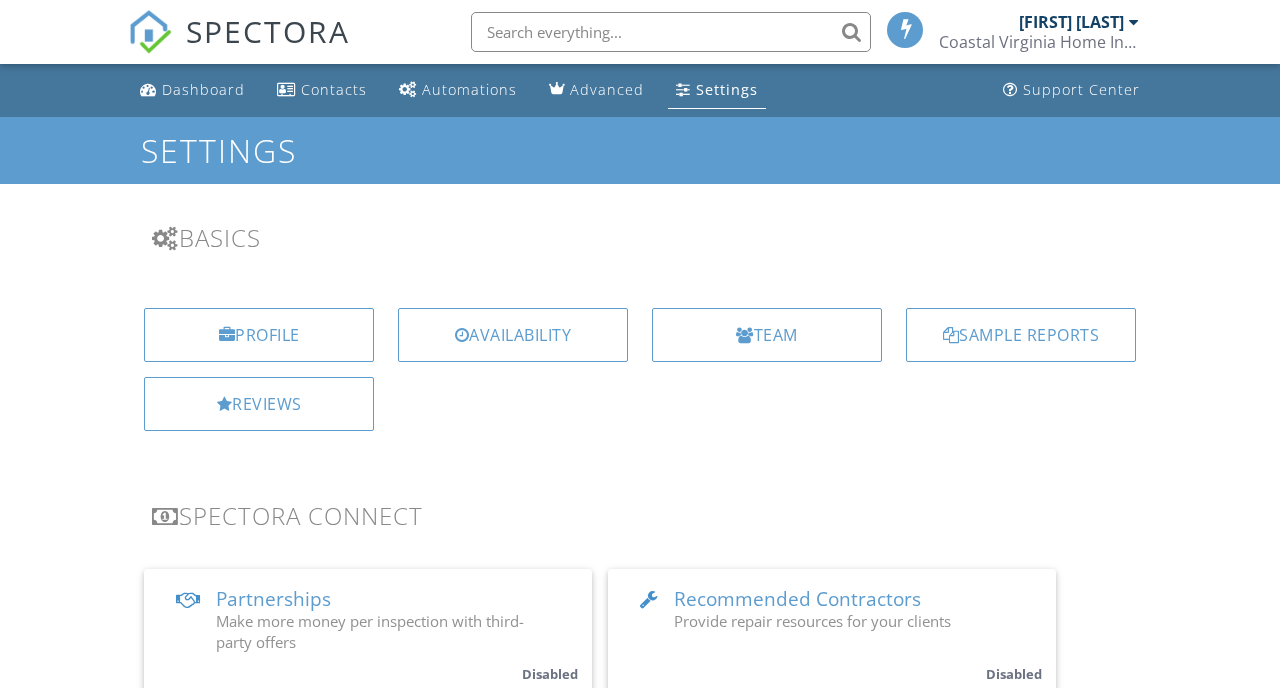 scroll, scrollTop: 0, scrollLeft: 0, axis: both 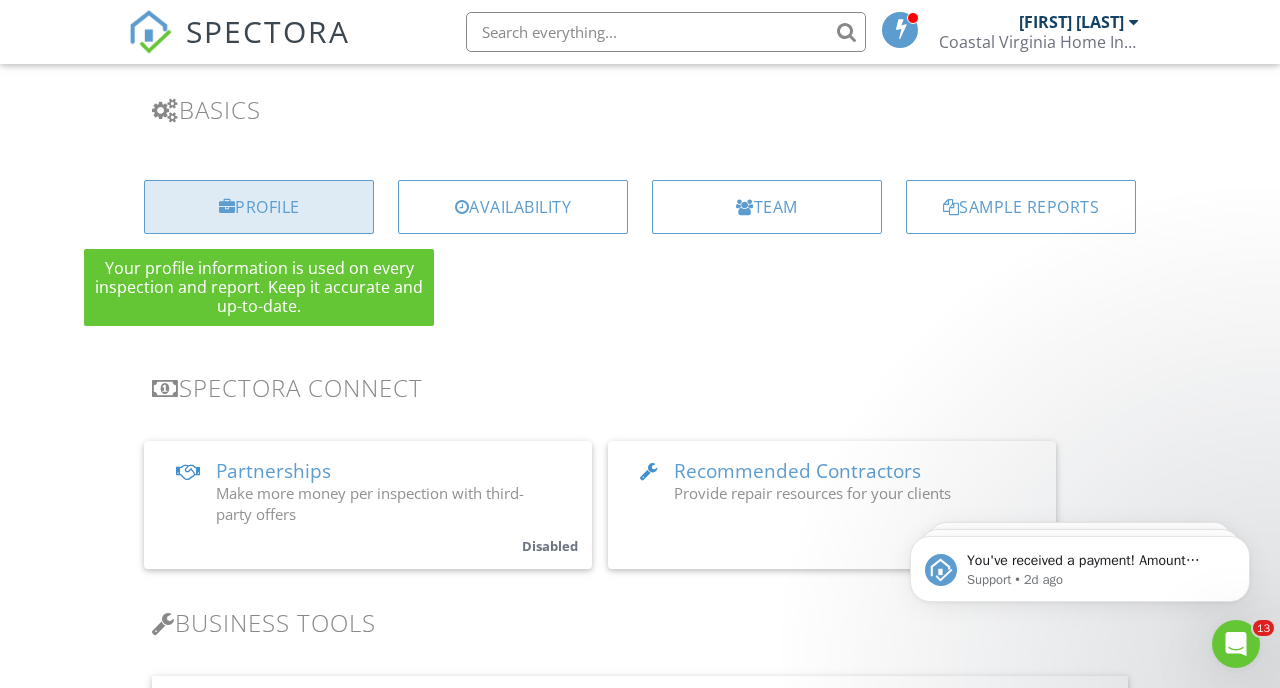 click on "Profile" at bounding box center (259, 207) 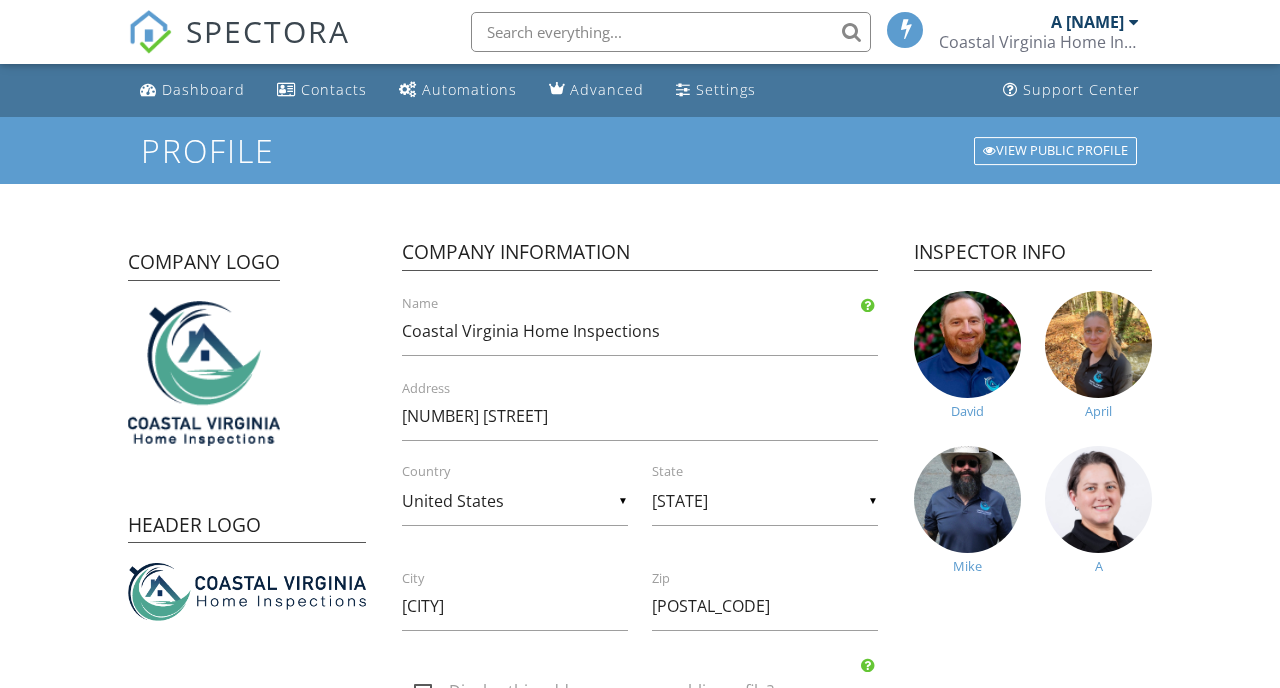 scroll, scrollTop: 0, scrollLeft: 0, axis: both 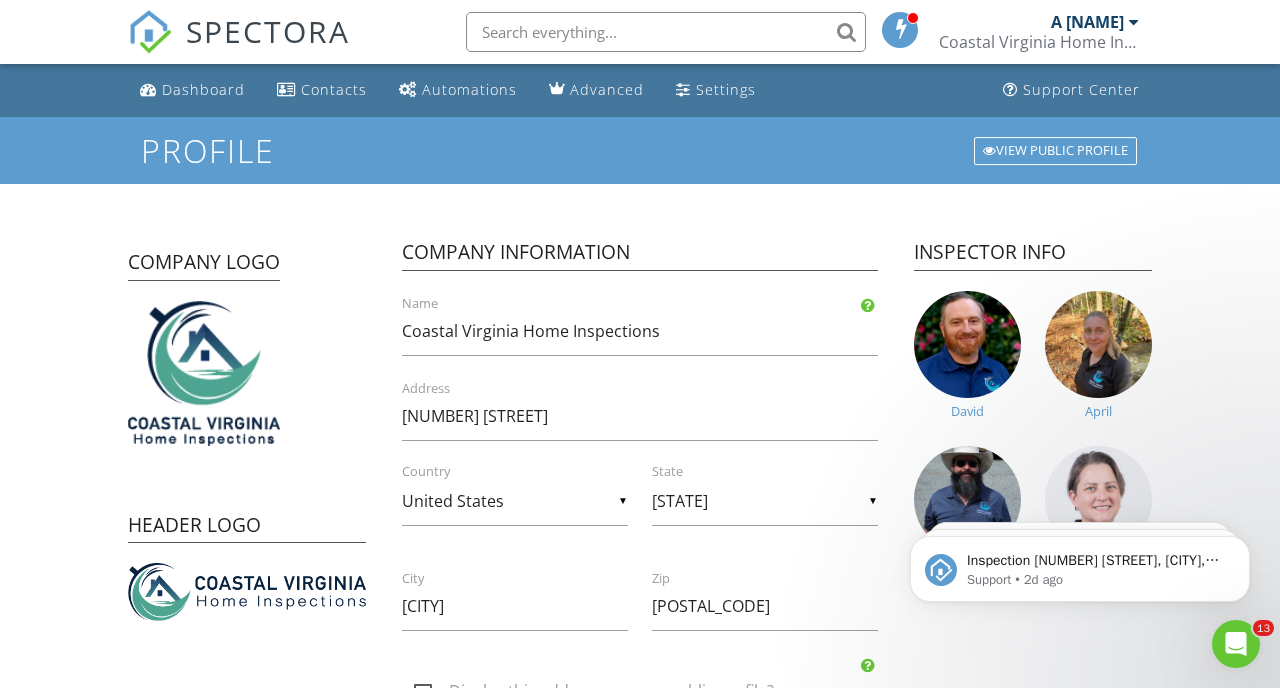 click at bounding box center (1098, 499) 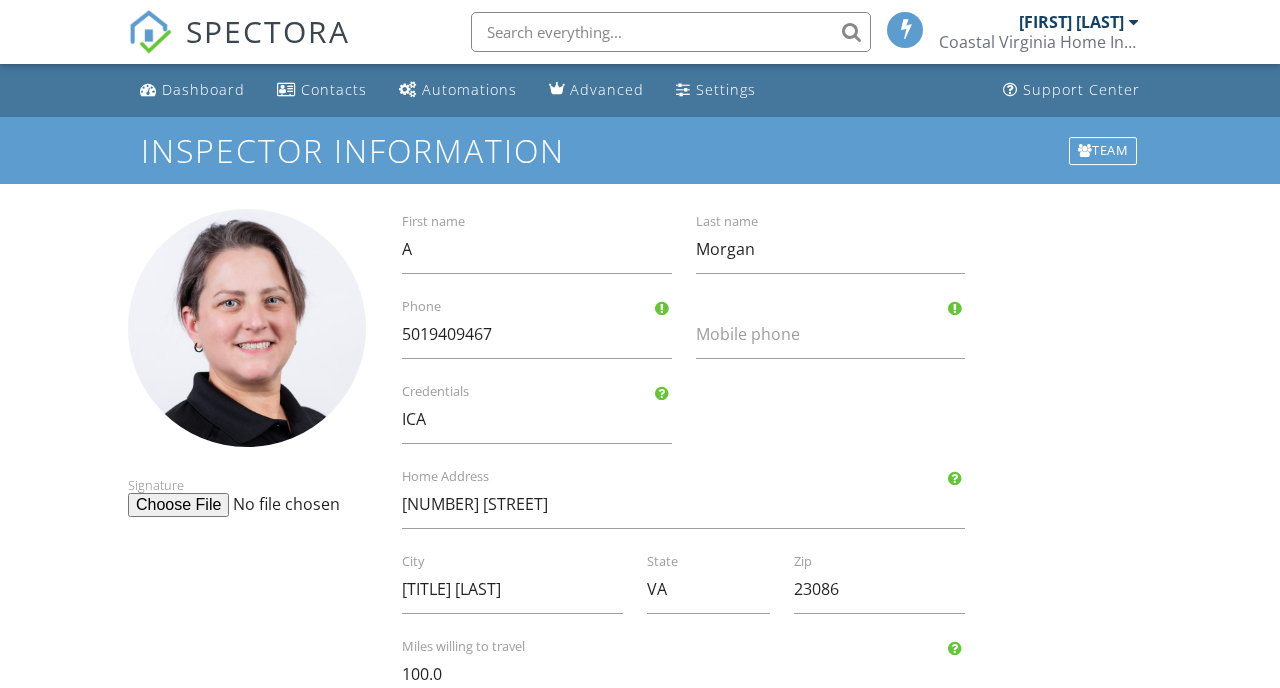 scroll, scrollTop: 0, scrollLeft: 0, axis: both 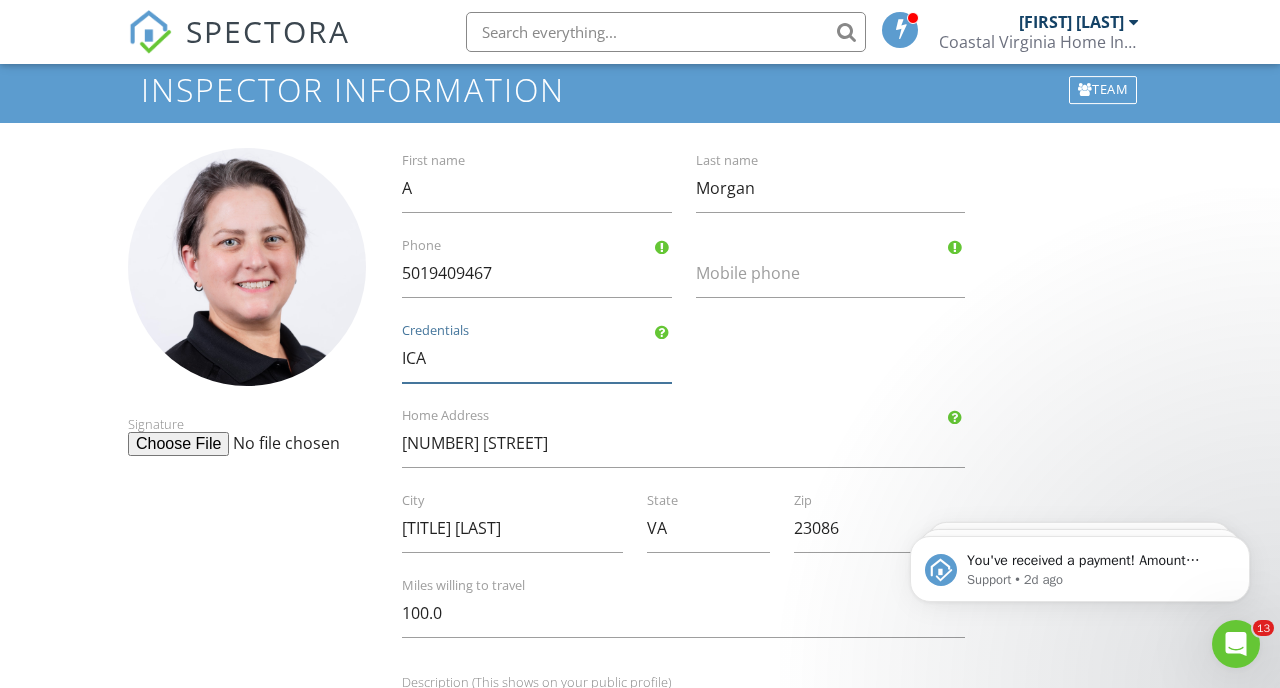 click on "ICA" at bounding box center (537, 358) 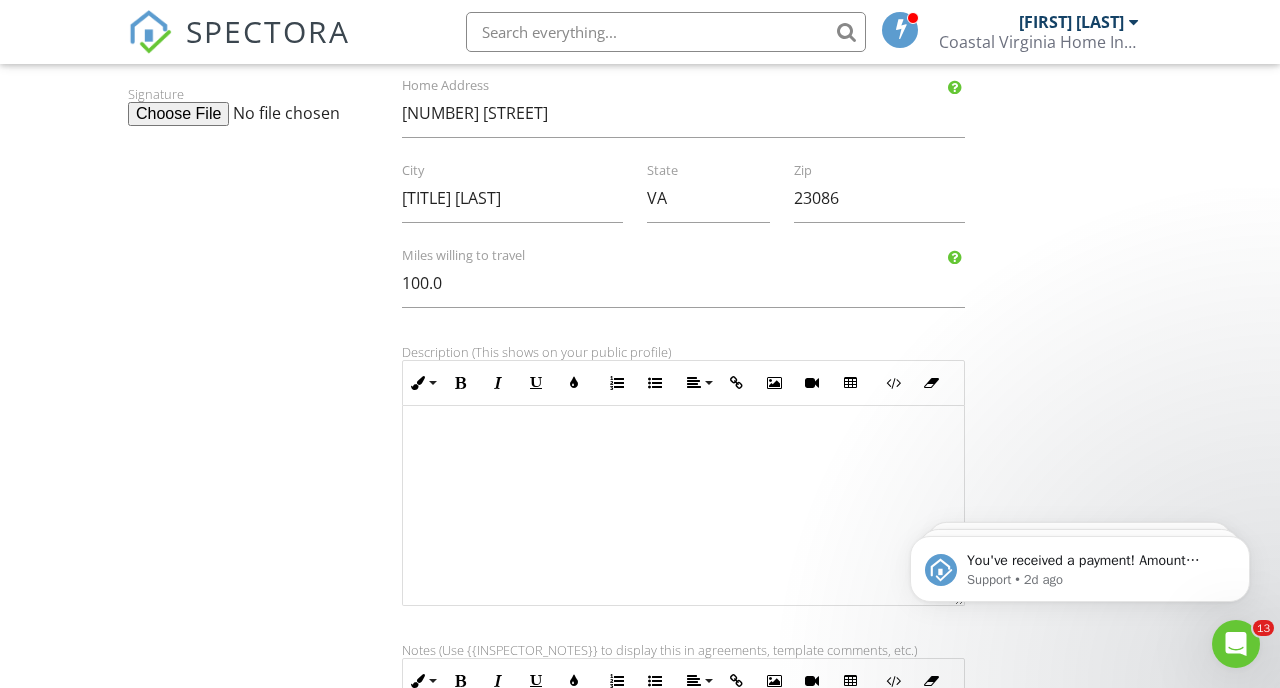 scroll, scrollTop: 393, scrollLeft: 0, axis: vertical 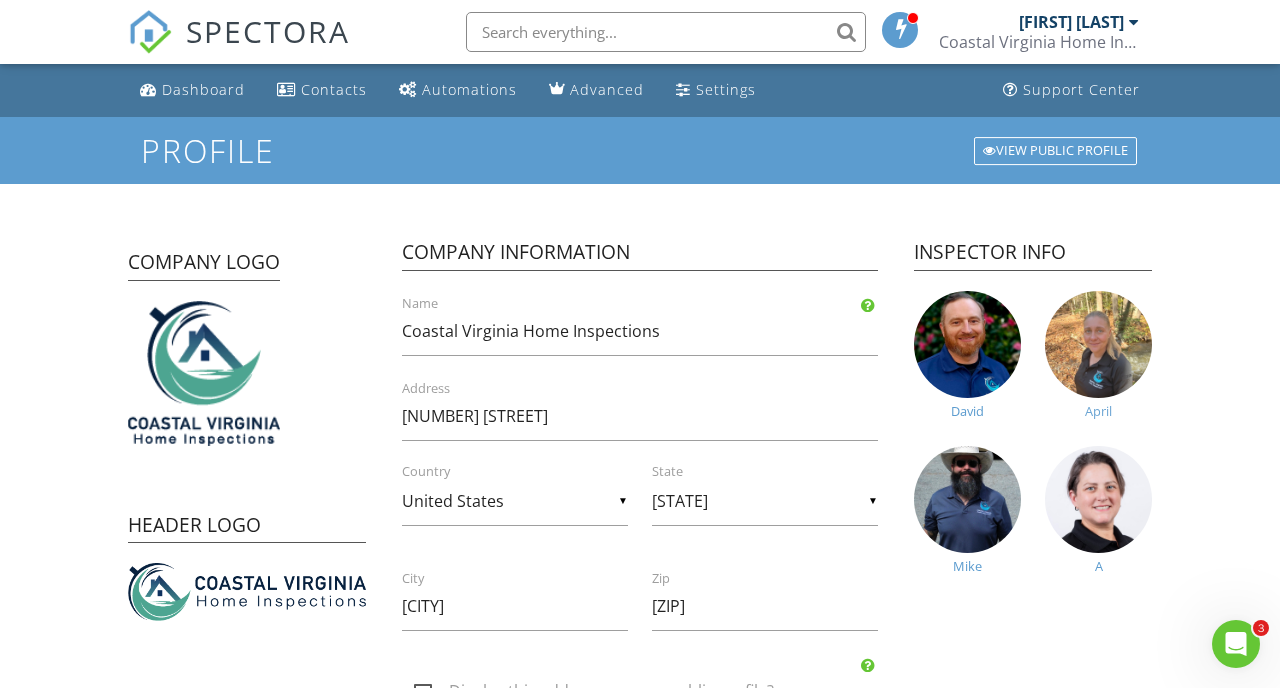 click at bounding box center [1098, 344] 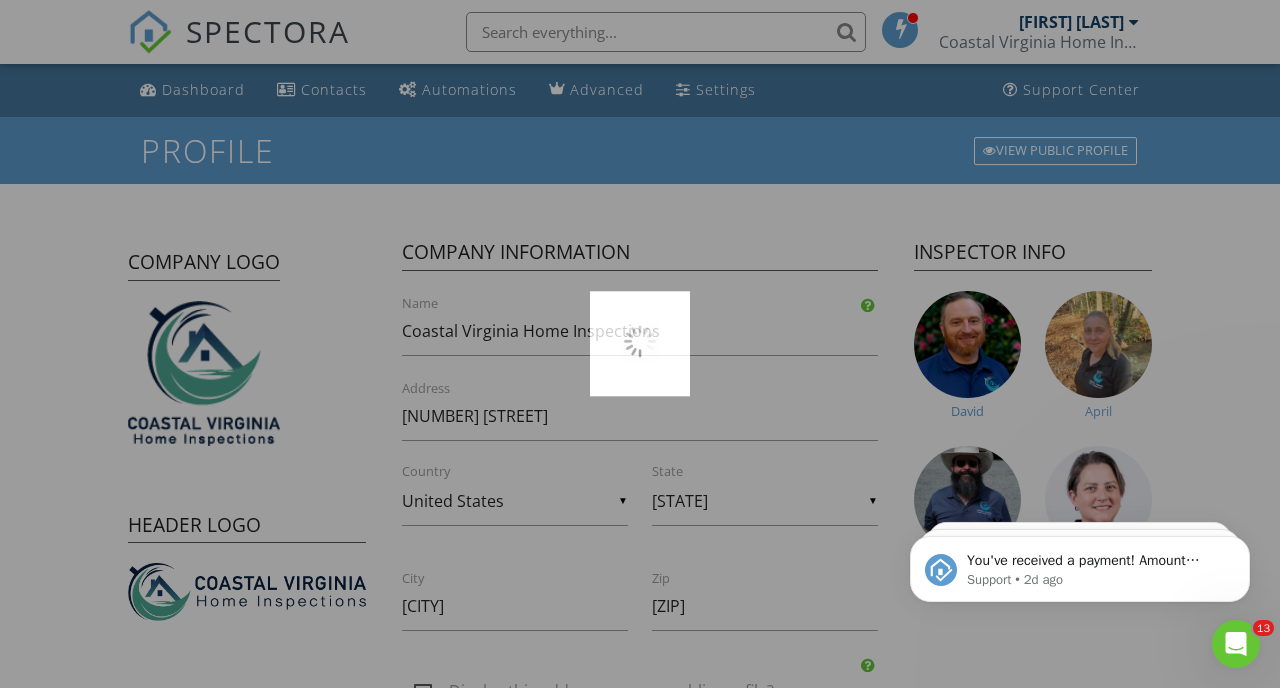 scroll, scrollTop: 0, scrollLeft: 0, axis: both 